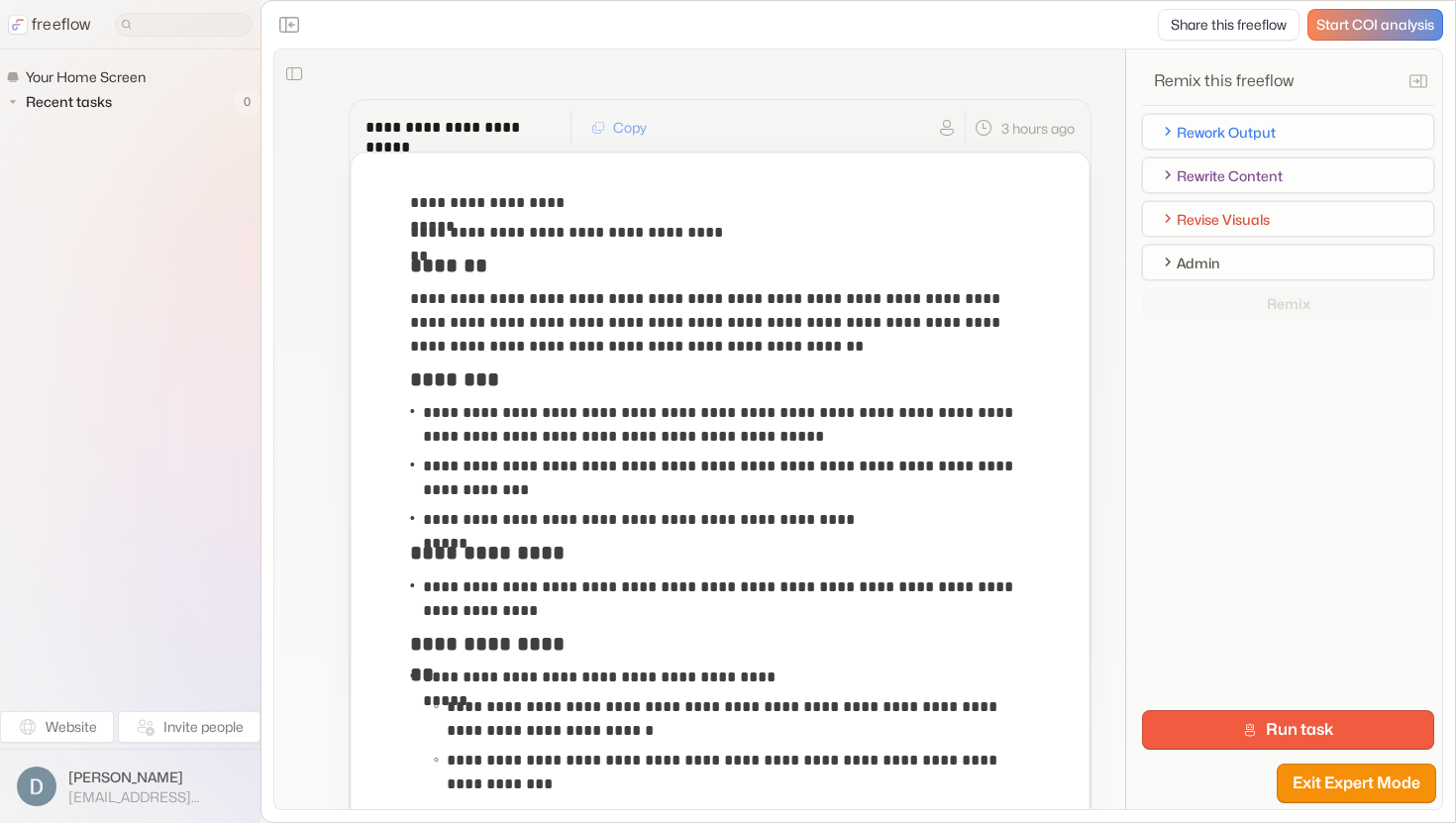 scroll, scrollTop: 0, scrollLeft: 0, axis: both 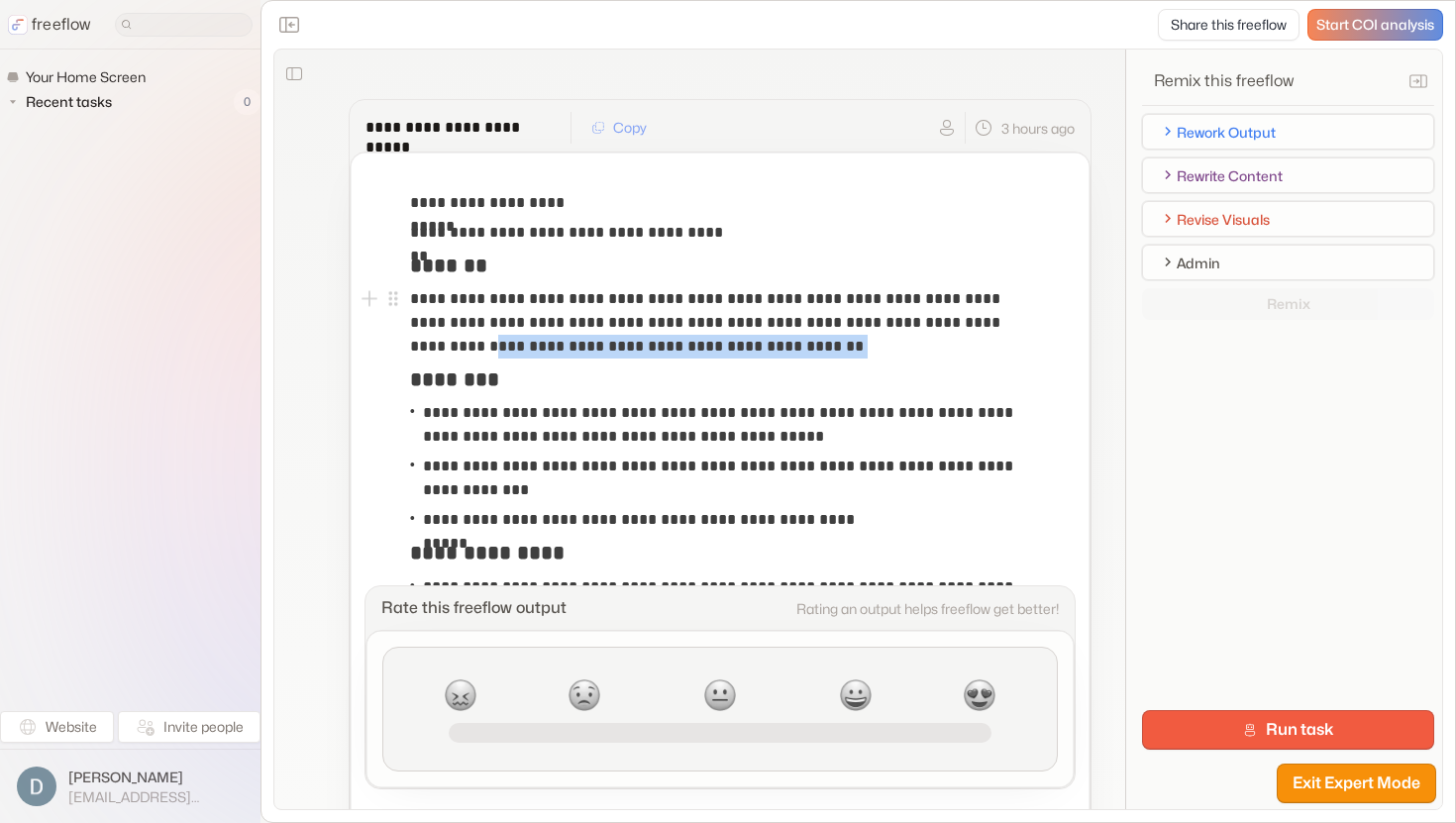 drag, startPoint x: 888, startPoint y: 354, endPoint x: 517, endPoint y: 352, distance: 371.00539 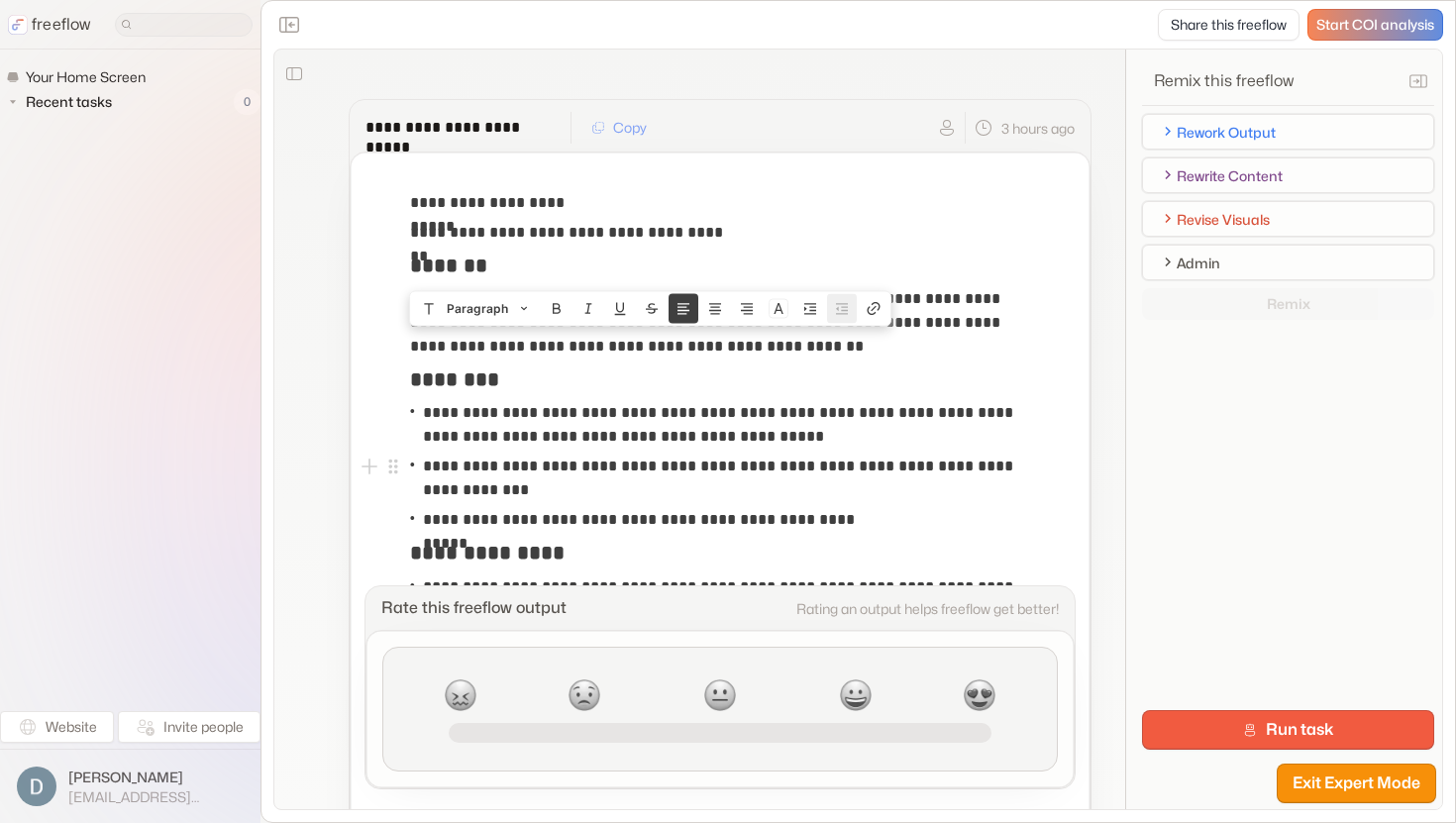 click on "**********" at bounding box center [725, 478] 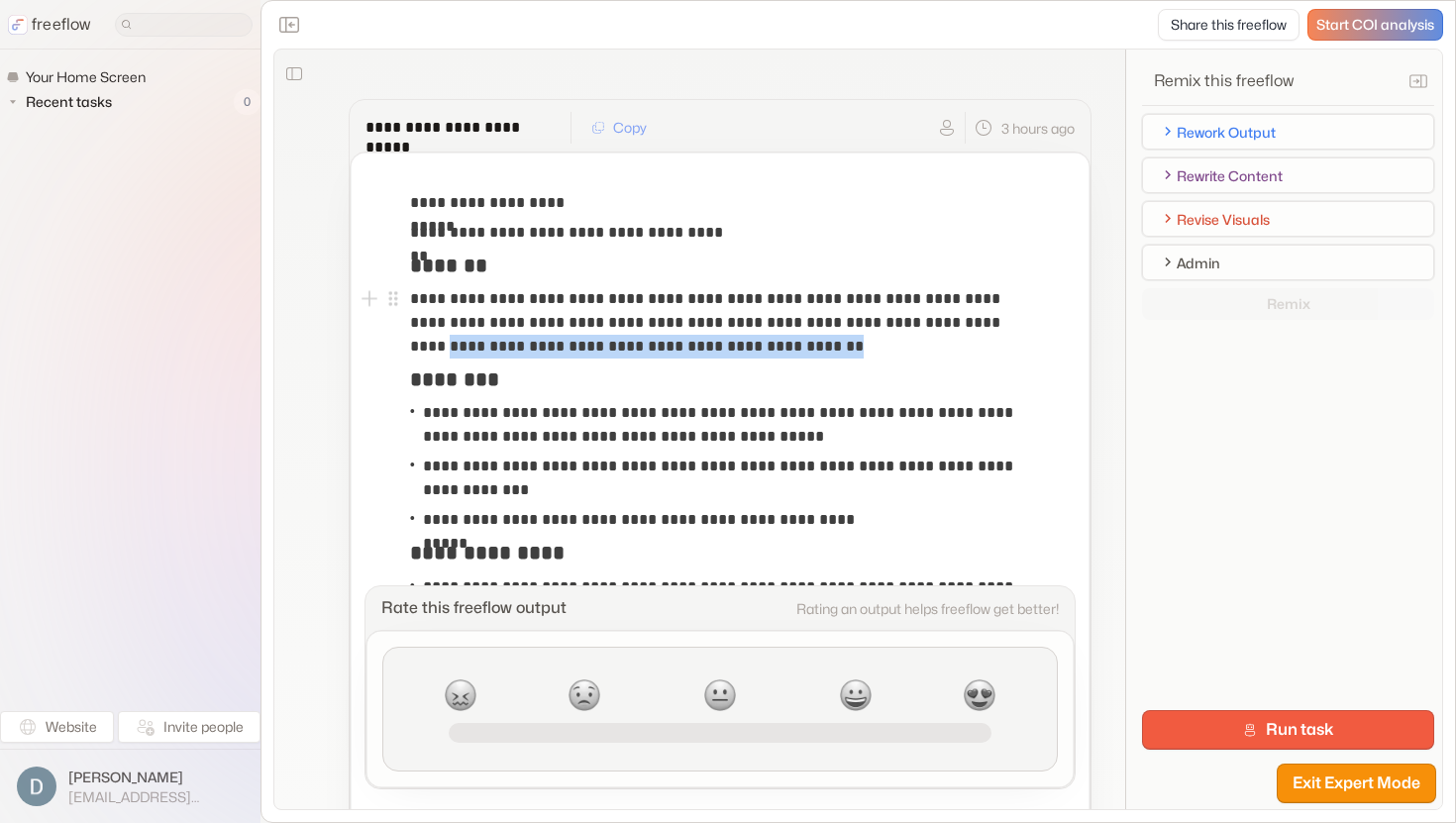 drag, startPoint x: 884, startPoint y: 345, endPoint x: 472, endPoint y: 344, distance: 412.0012 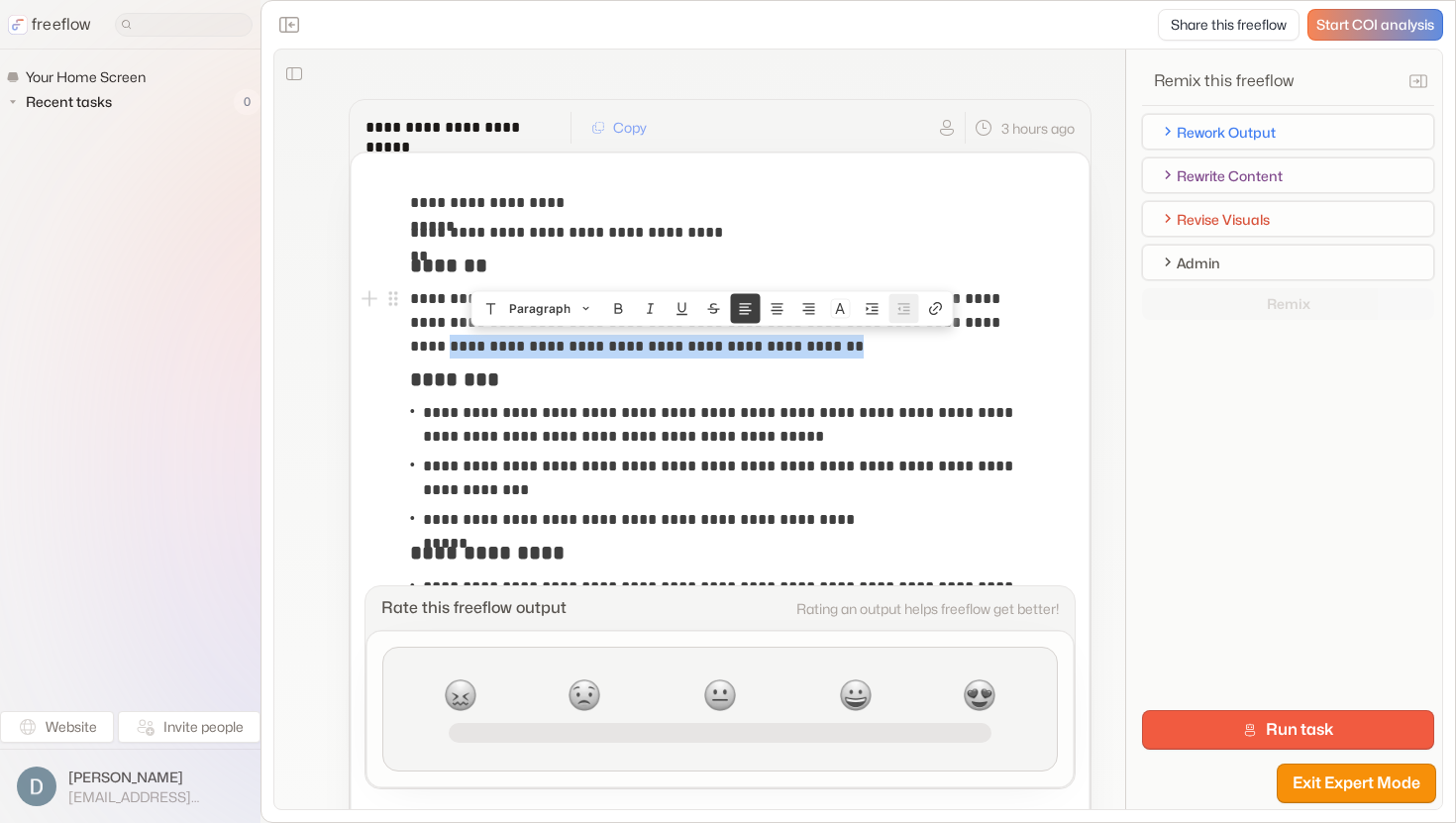 type 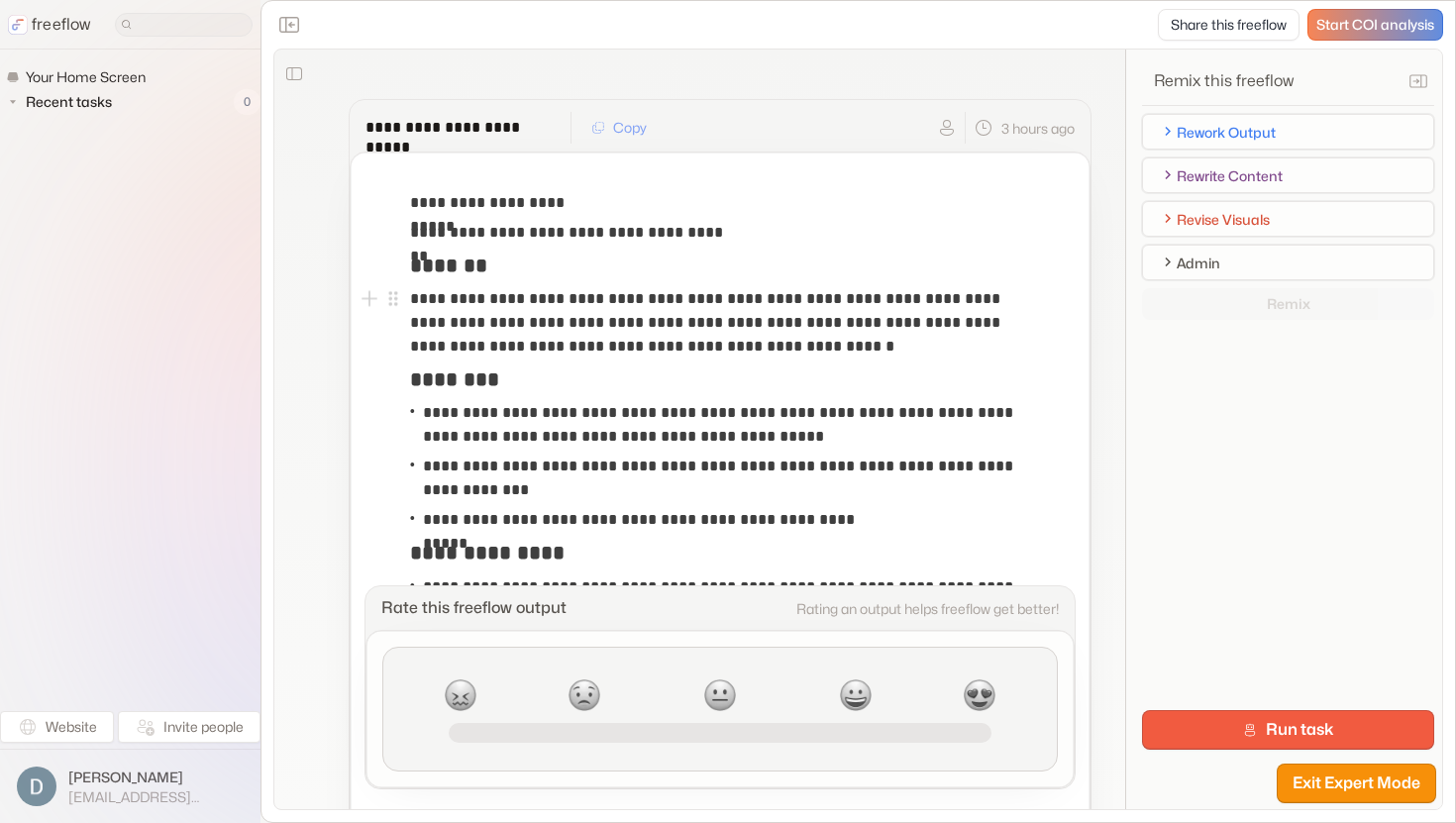 scroll, scrollTop: 182, scrollLeft: 0, axis: vertical 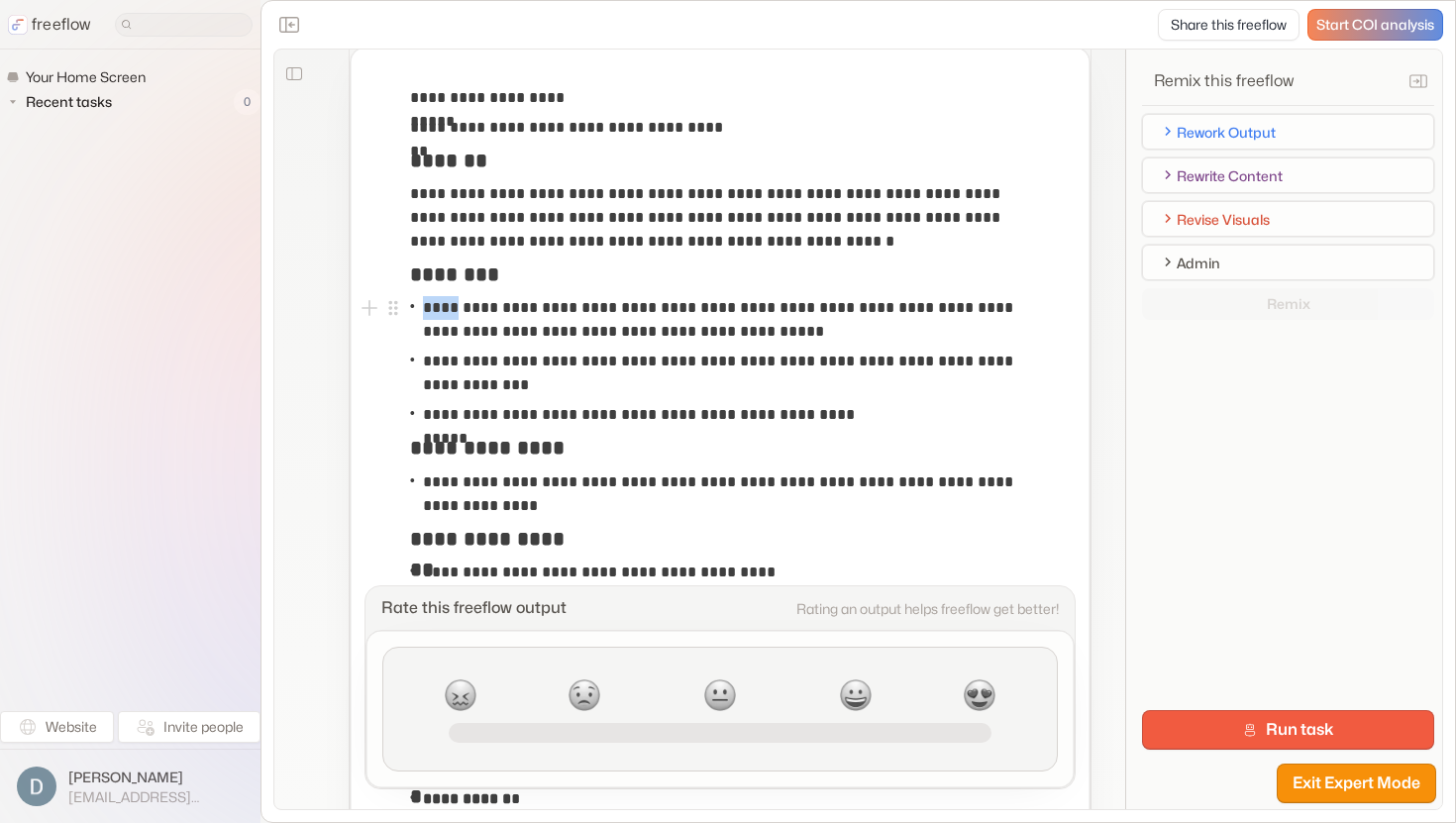 drag, startPoint x: 456, startPoint y: 309, endPoint x: 425, endPoint y: 309, distance: 31 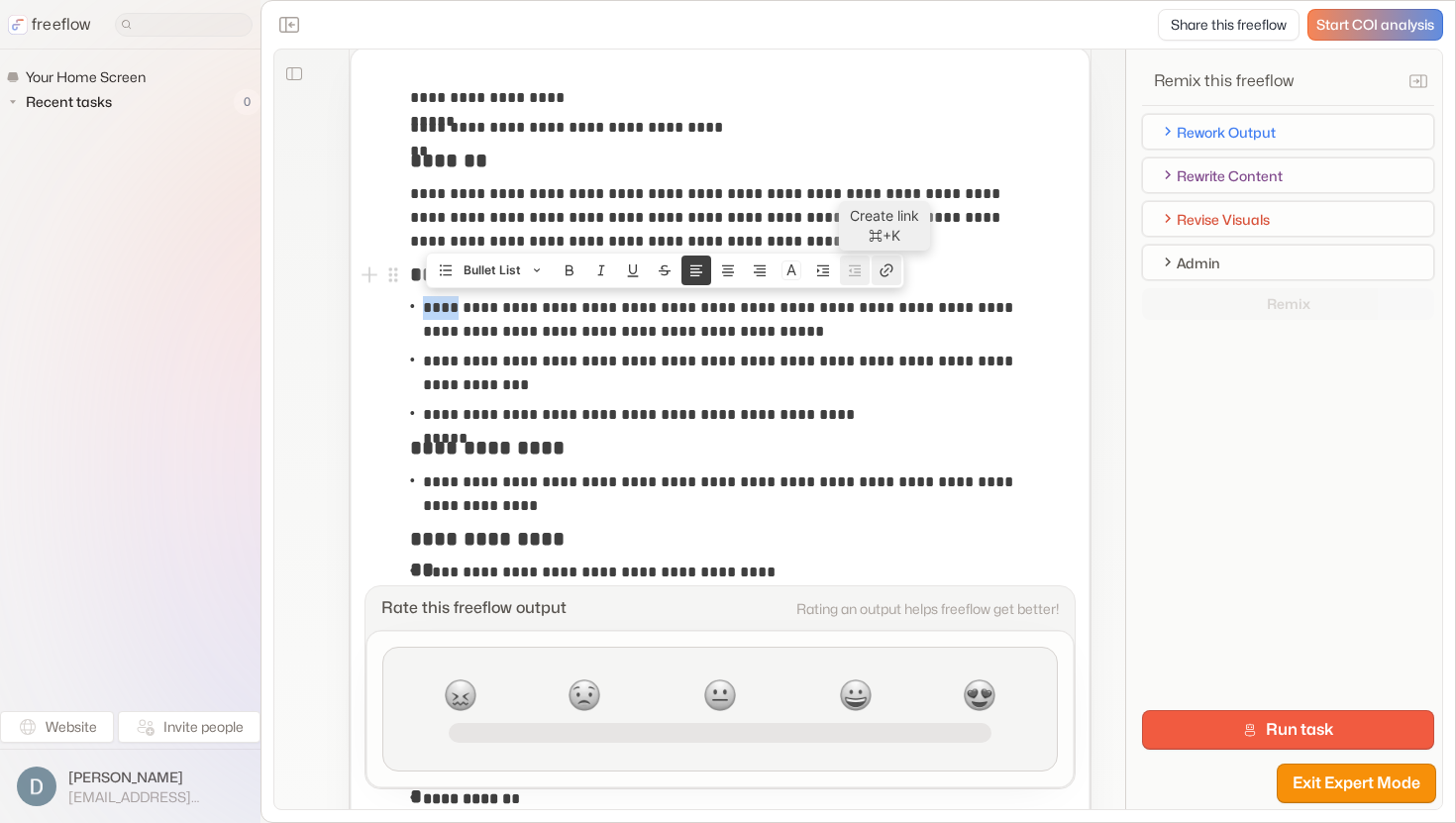 click 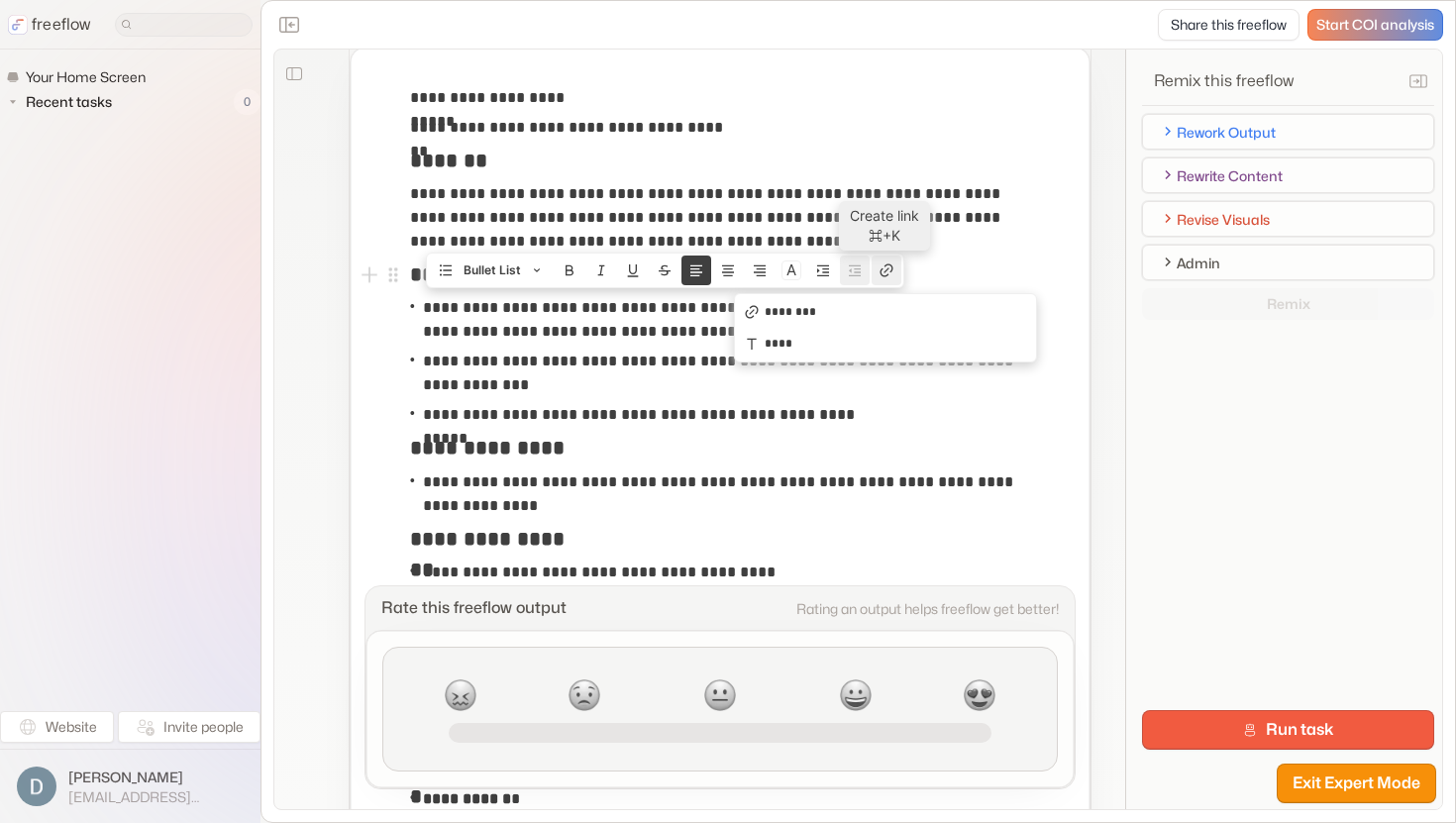 type on "**********" 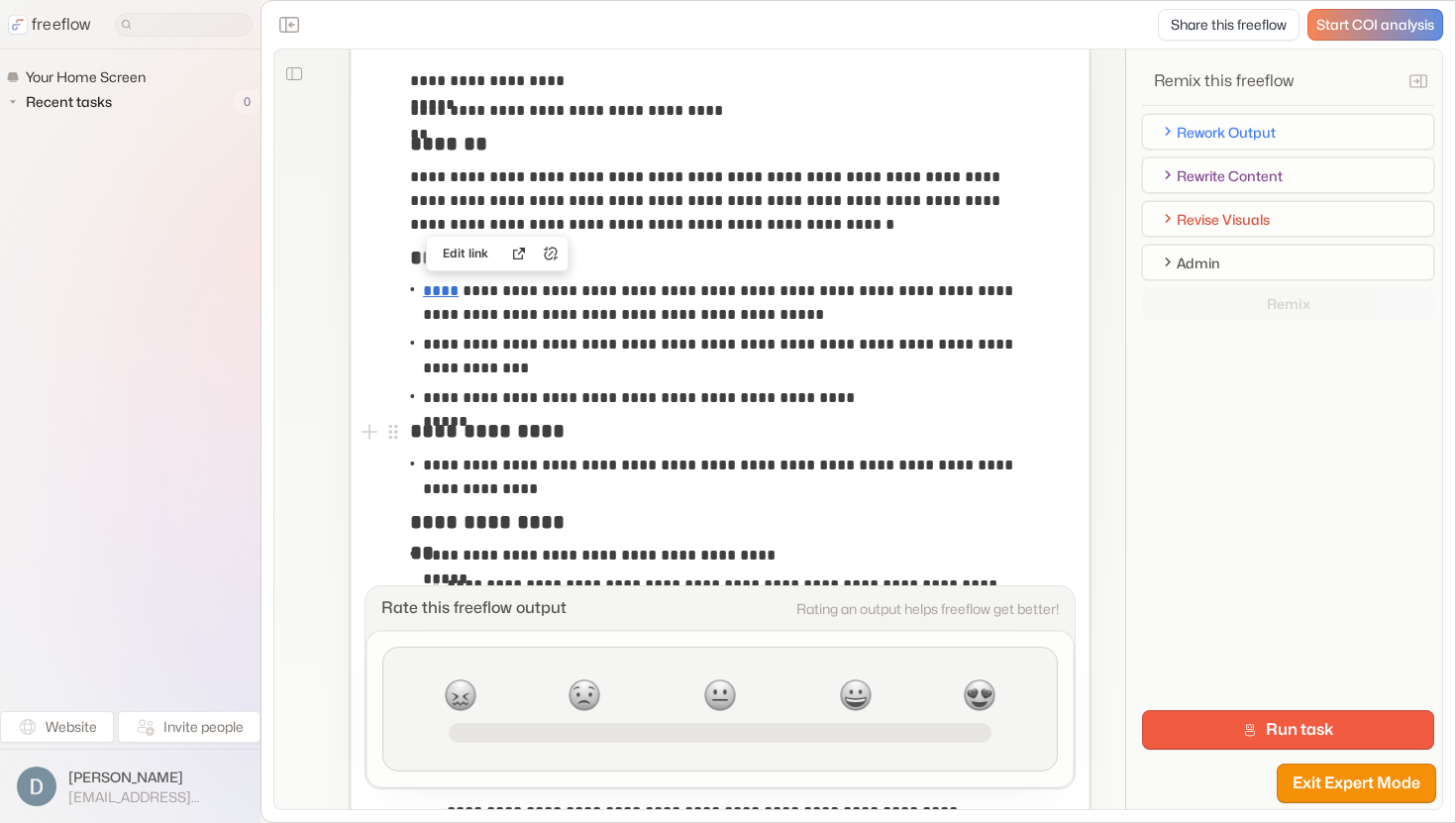 scroll, scrollTop: 124, scrollLeft: 0, axis: vertical 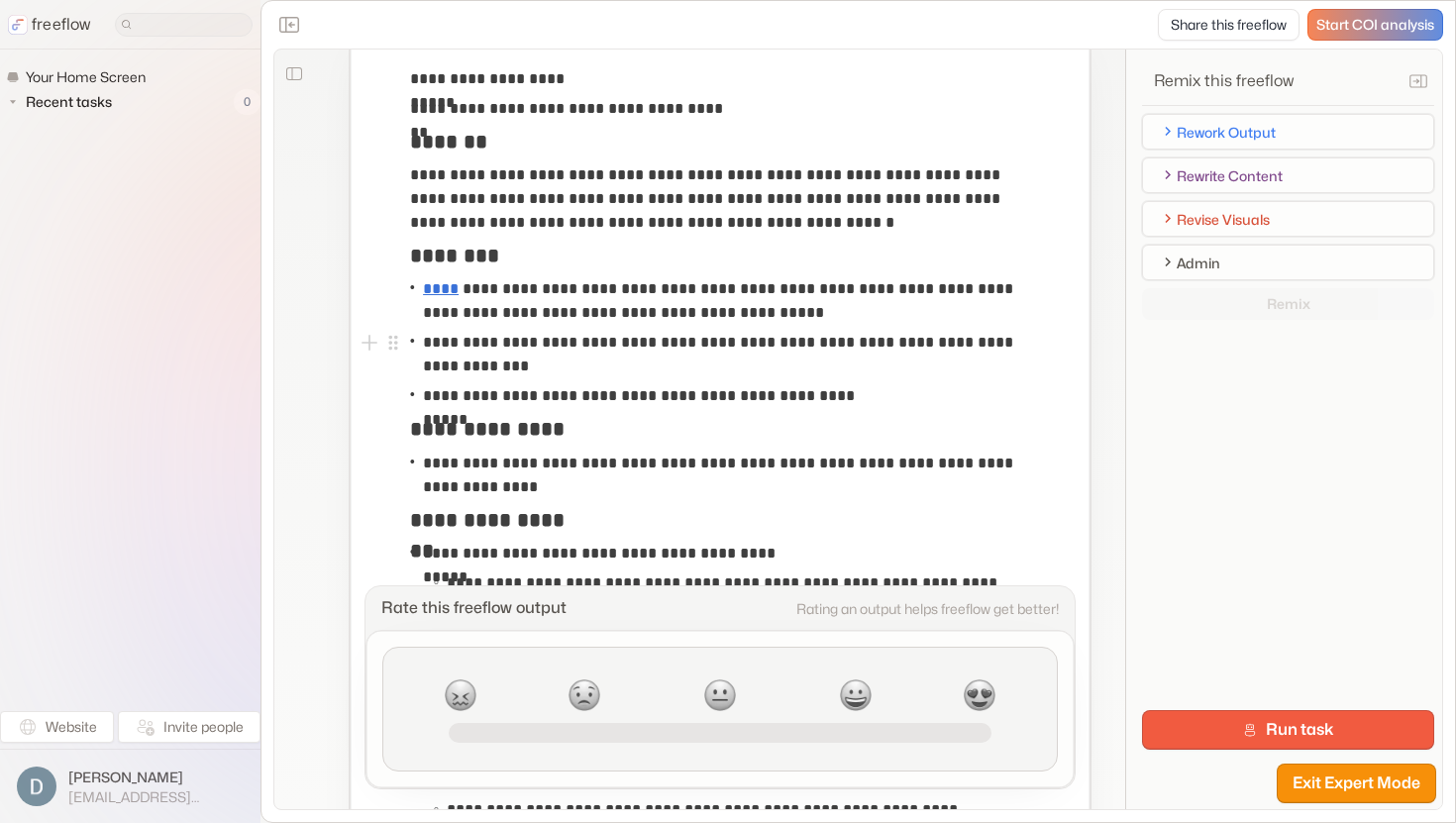 click on "**********" at bounding box center (725, 355) 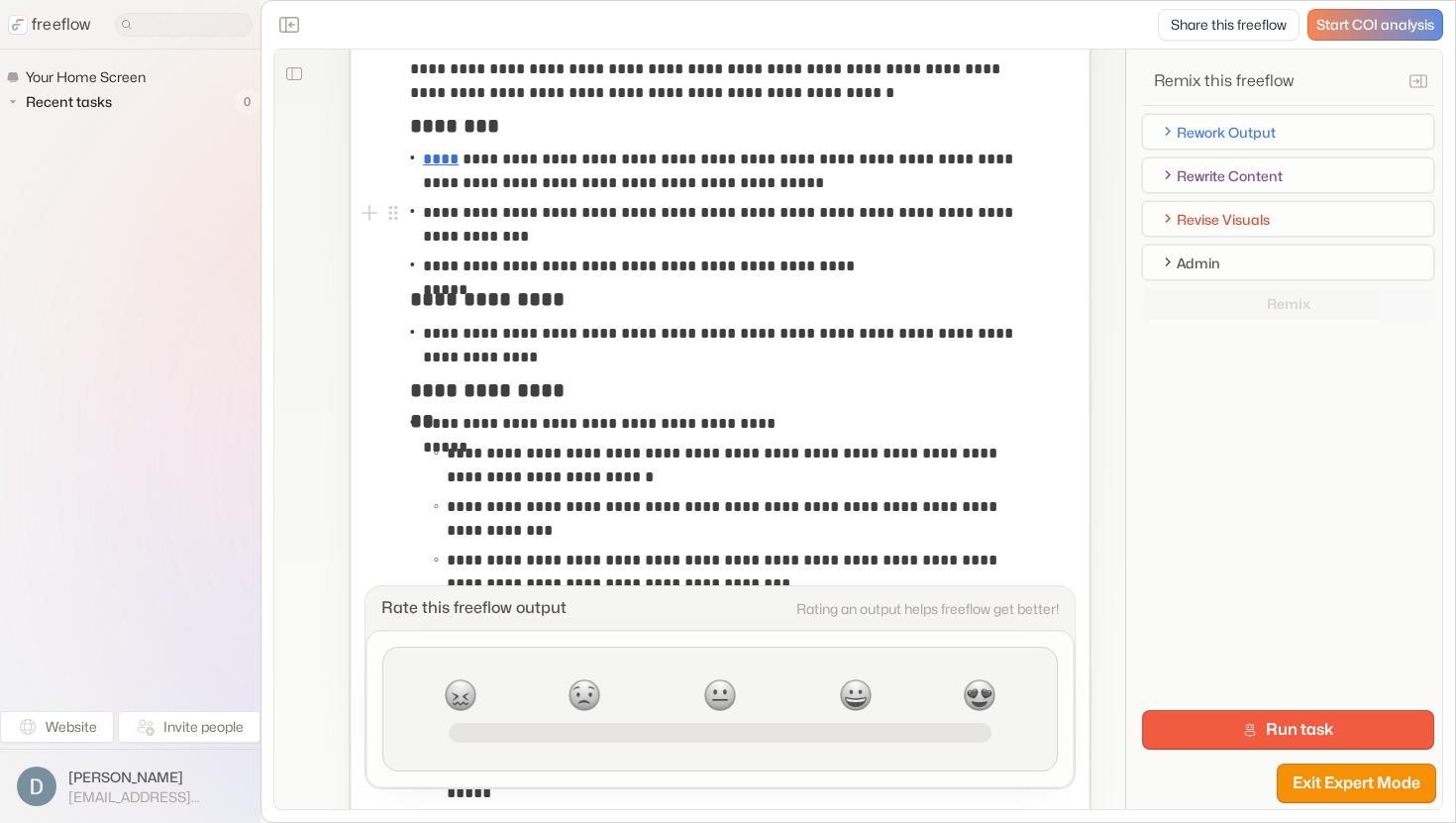 scroll, scrollTop: 237, scrollLeft: 0, axis: vertical 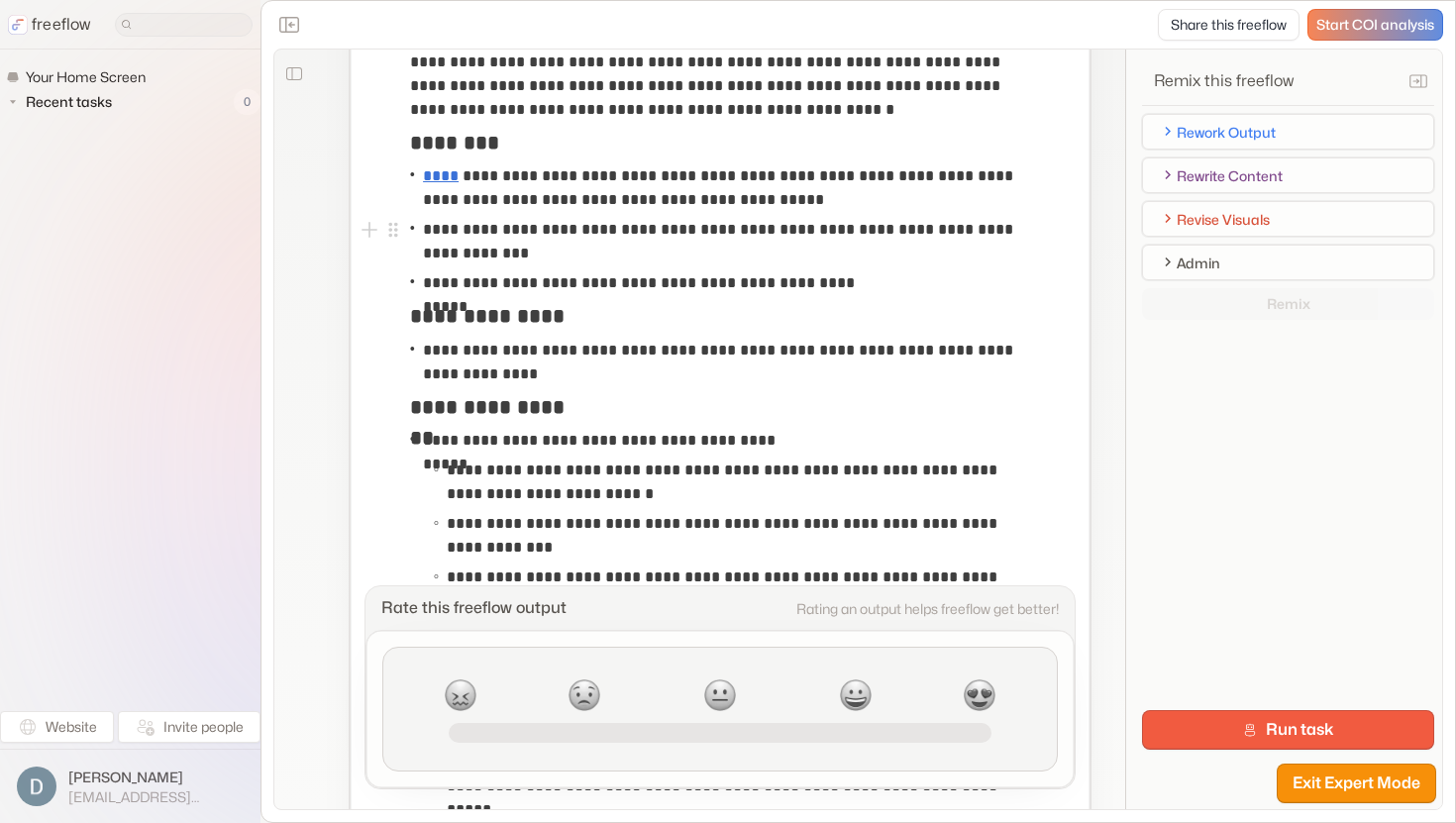 click on "**********" at bounding box center [725, 242] 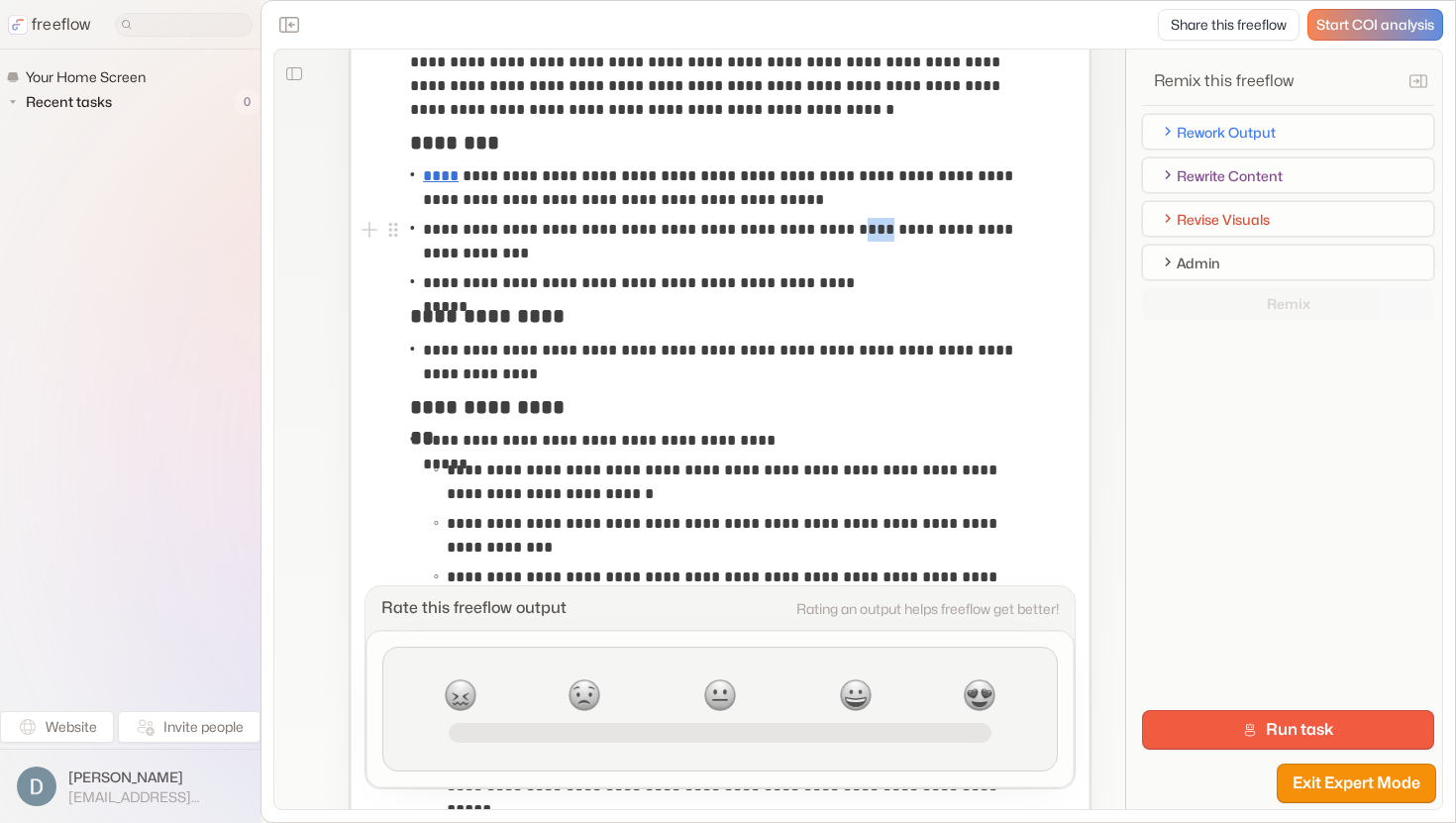 drag, startPoint x: 848, startPoint y: 226, endPoint x: 878, endPoint y: 224, distance: 30.066593 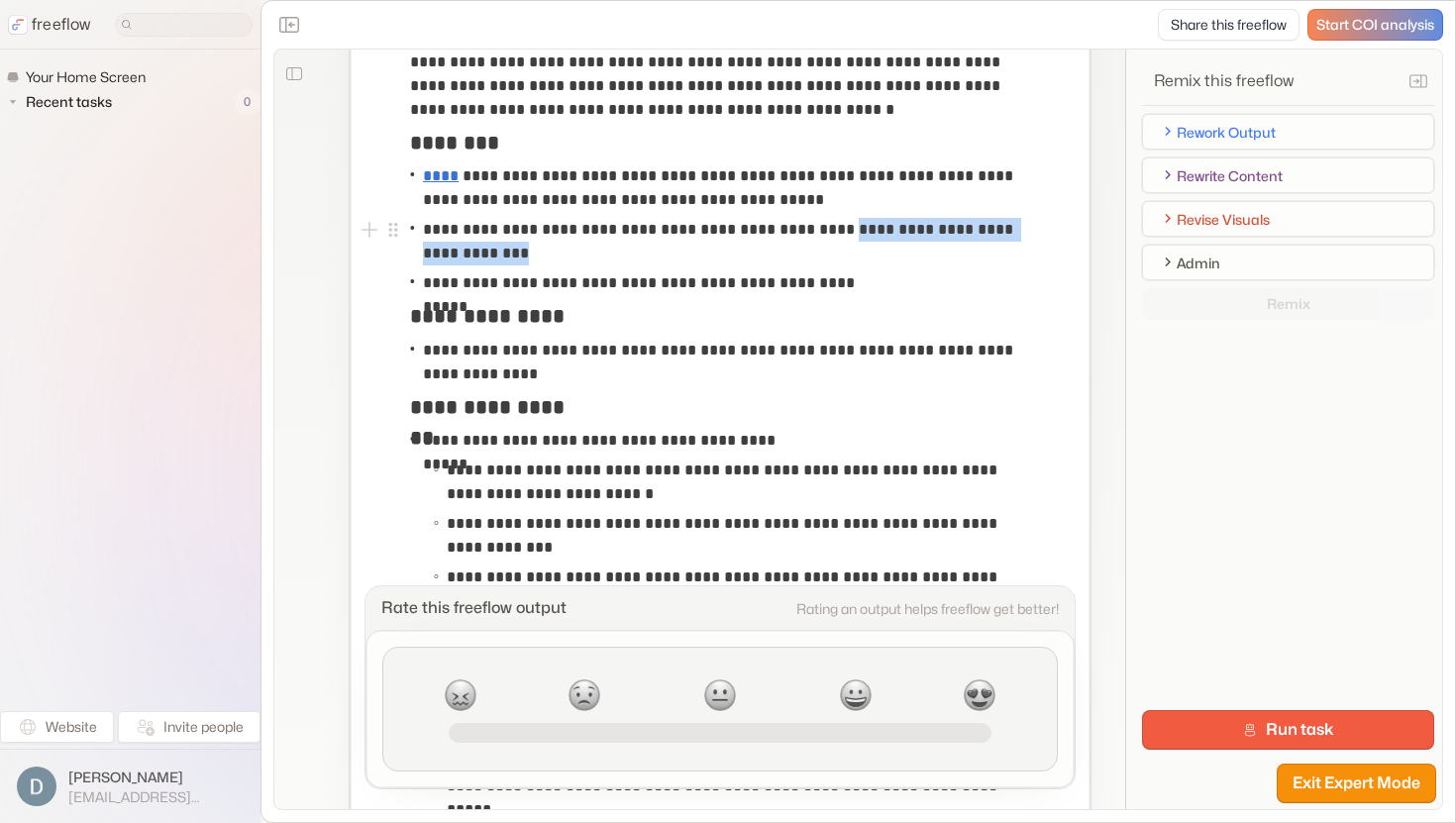 drag, startPoint x: 509, startPoint y: 251, endPoint x: 845, endPoint y: 233, distance: 336.4818 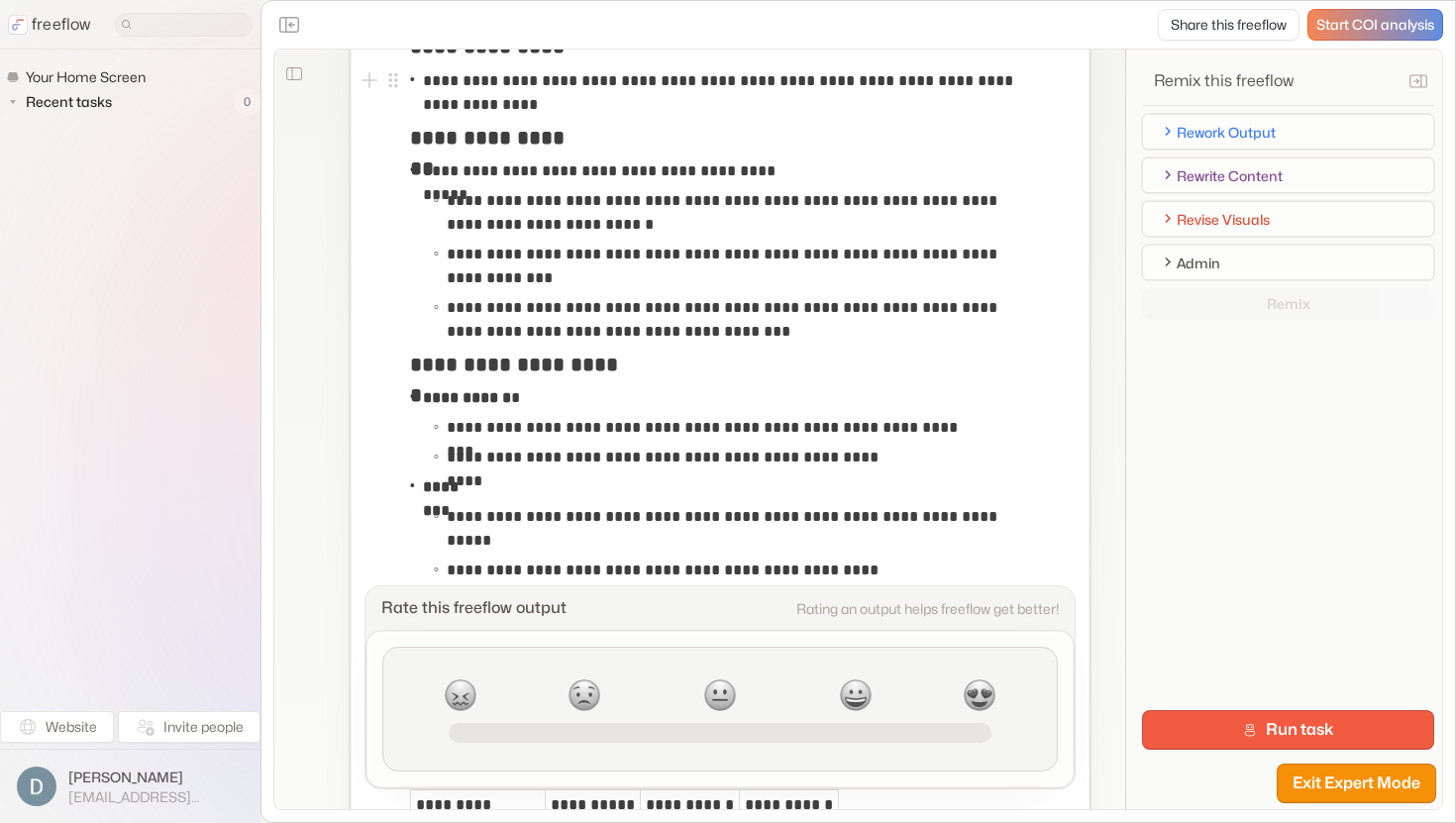 scroll, scrollTop: 488, scrollLeft: 0, axis: vertical 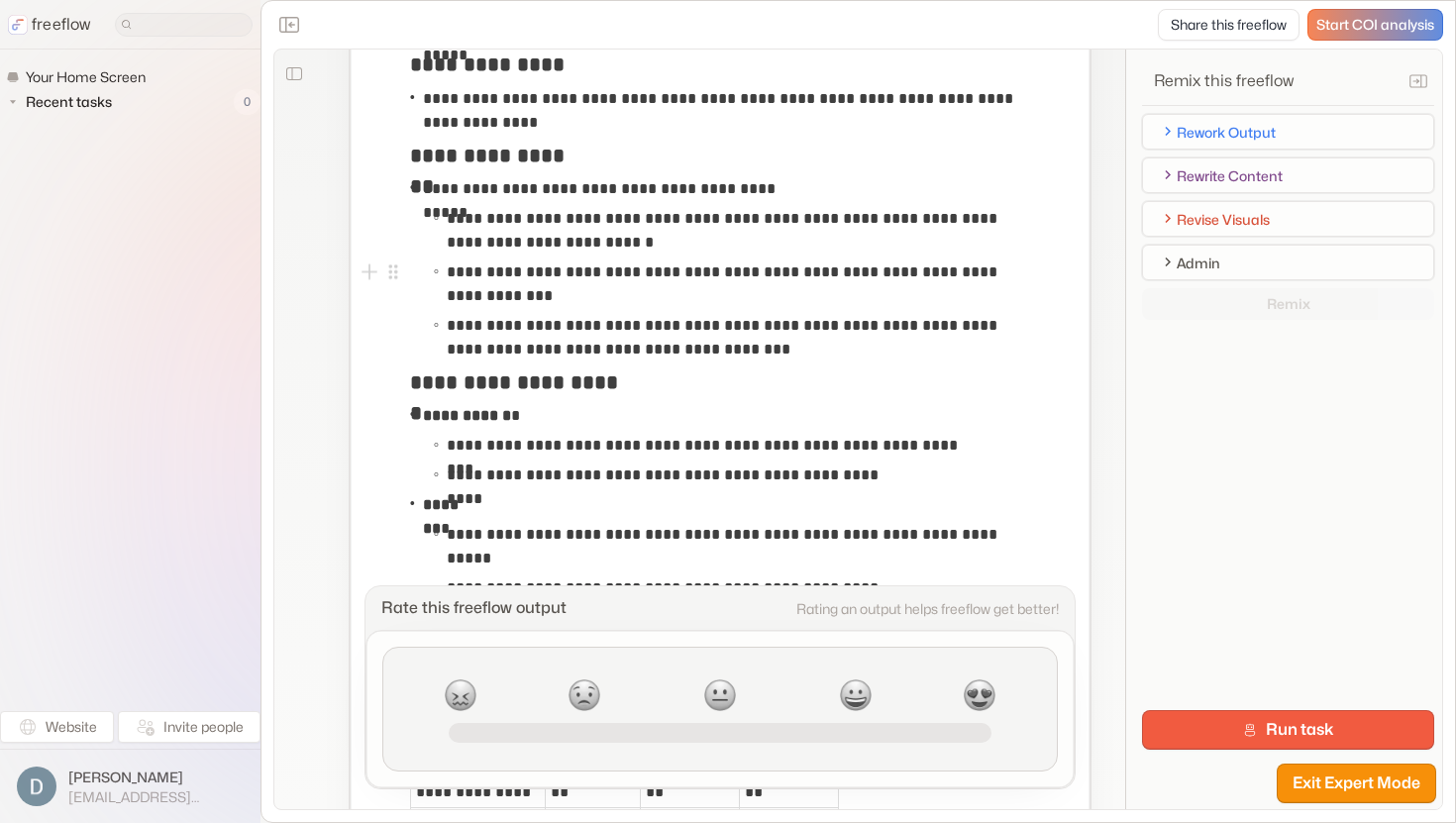 click on "**********" at bounding box center [738, 284] 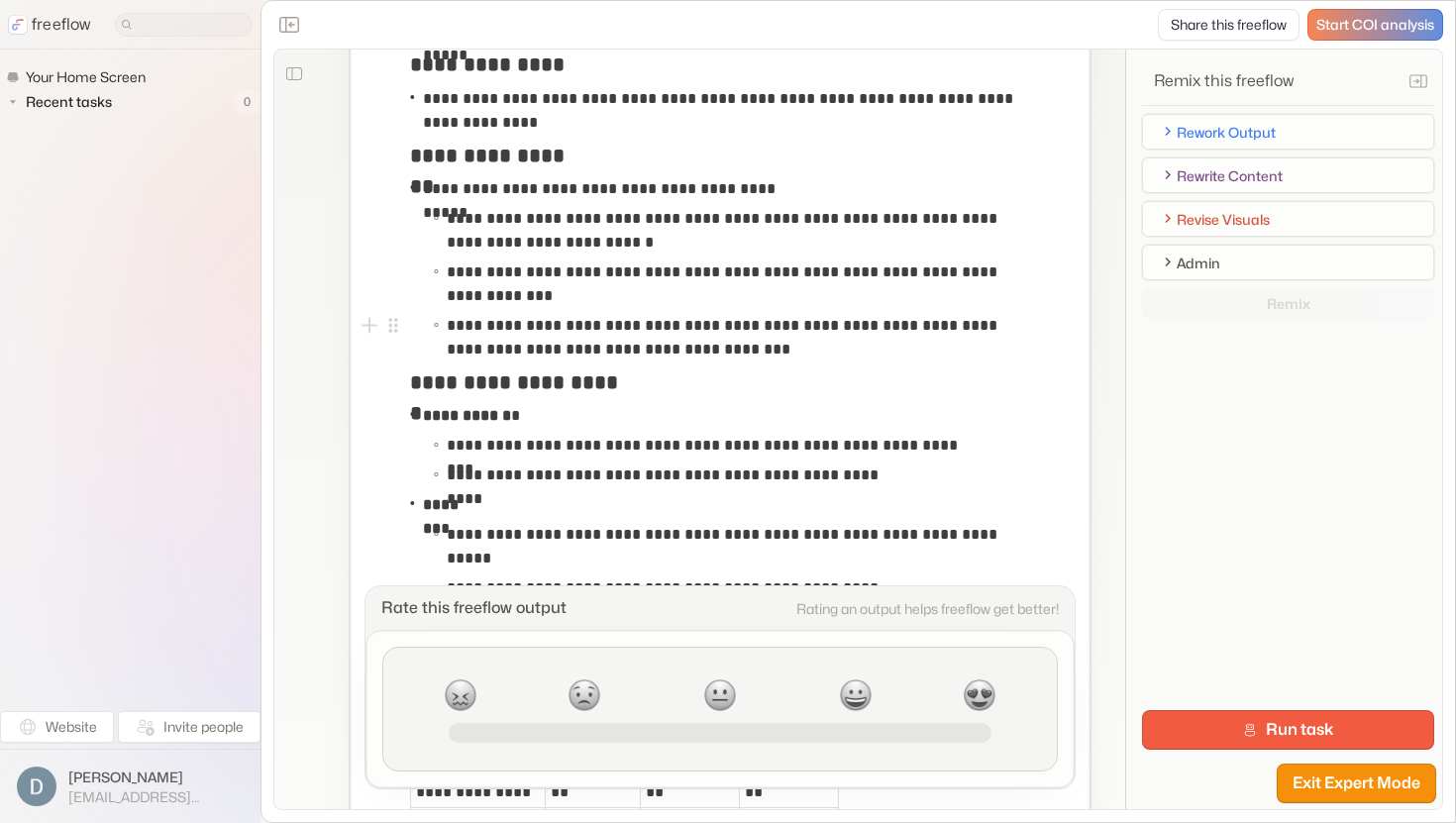 click on "**********" at bounding box center (738, 338) 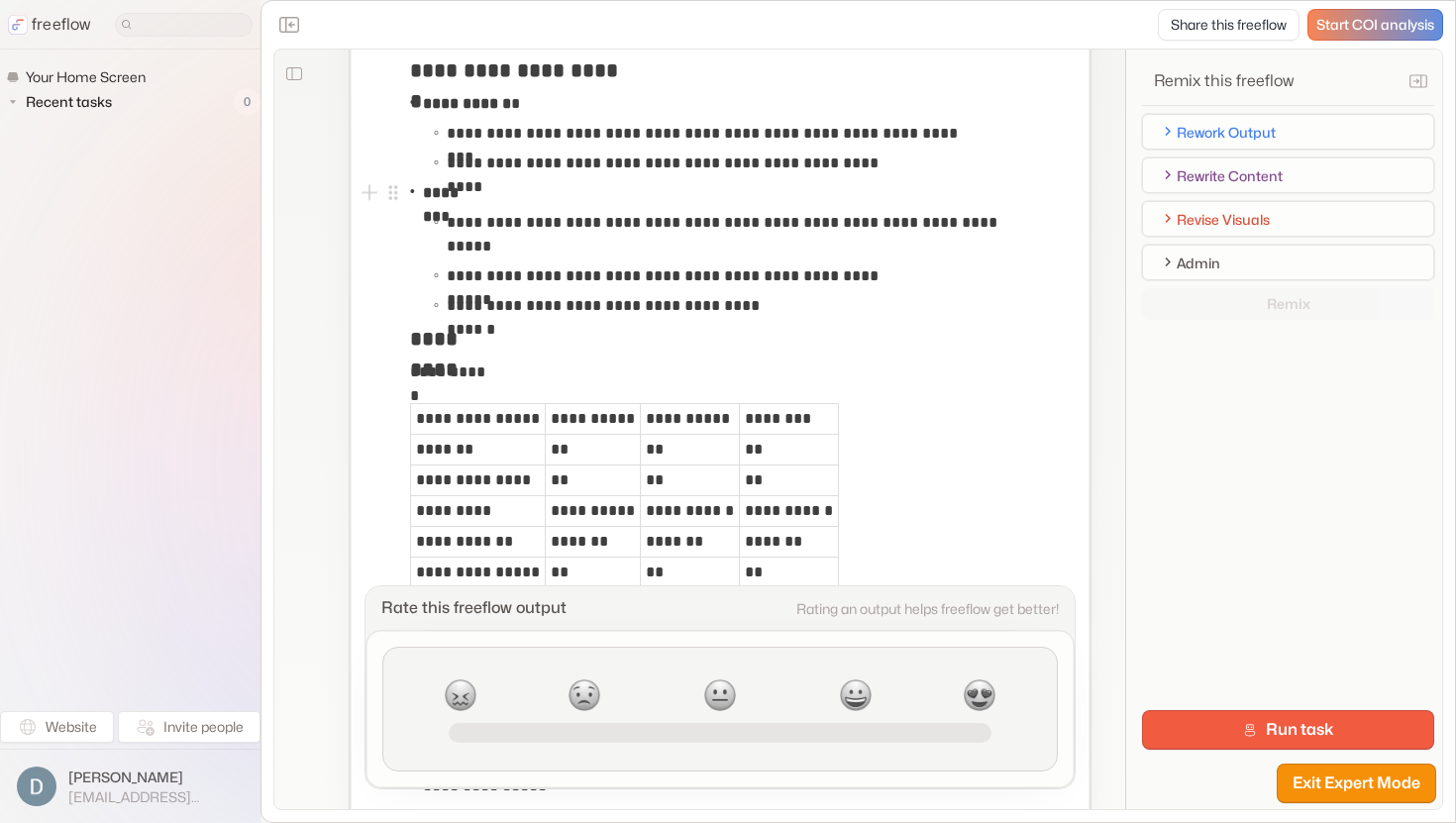 scroll, scrollTop: 786, scrollLeft: 0, axis: vertical 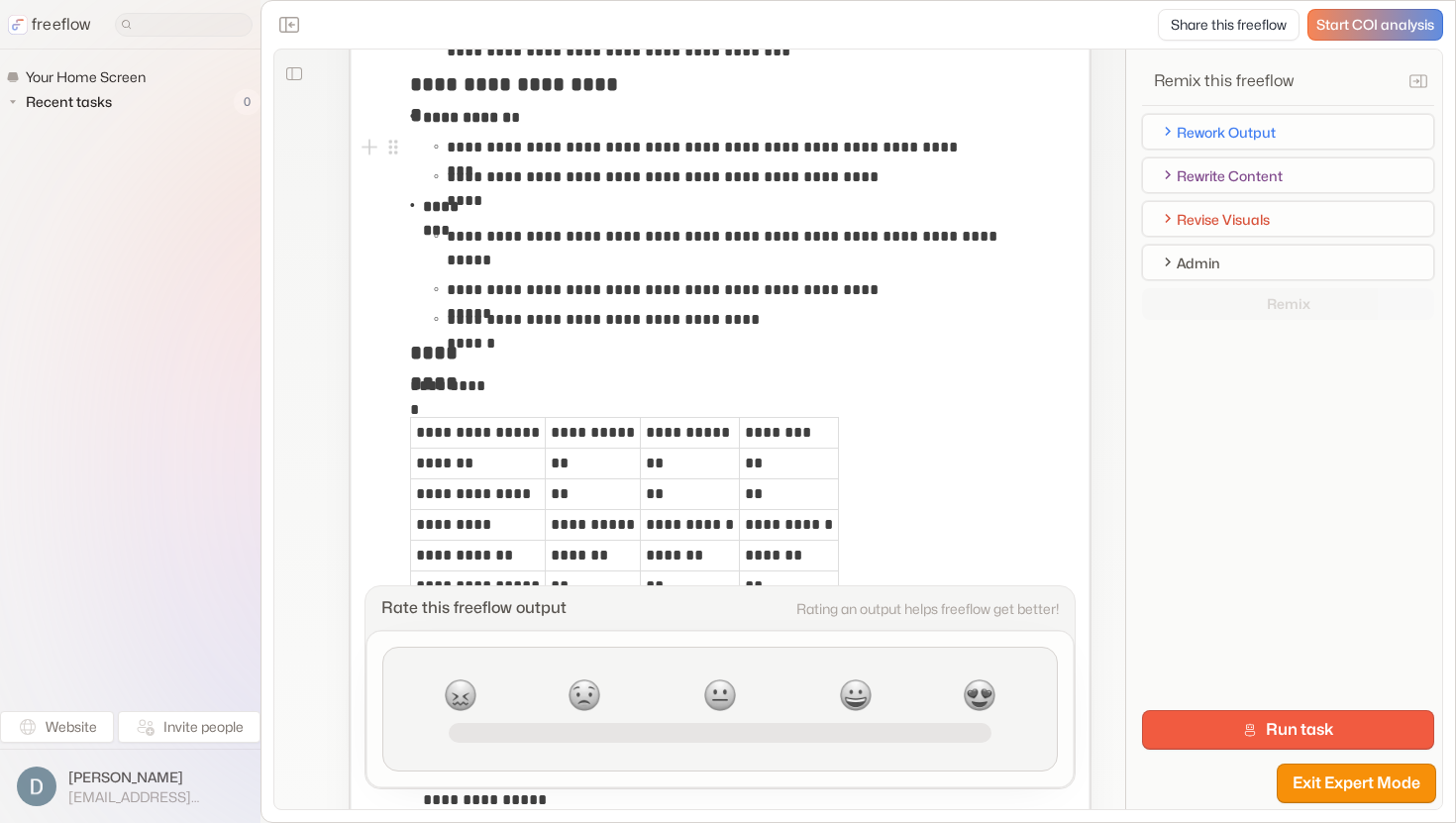 click on "**********" at bounding box center [732, 148] 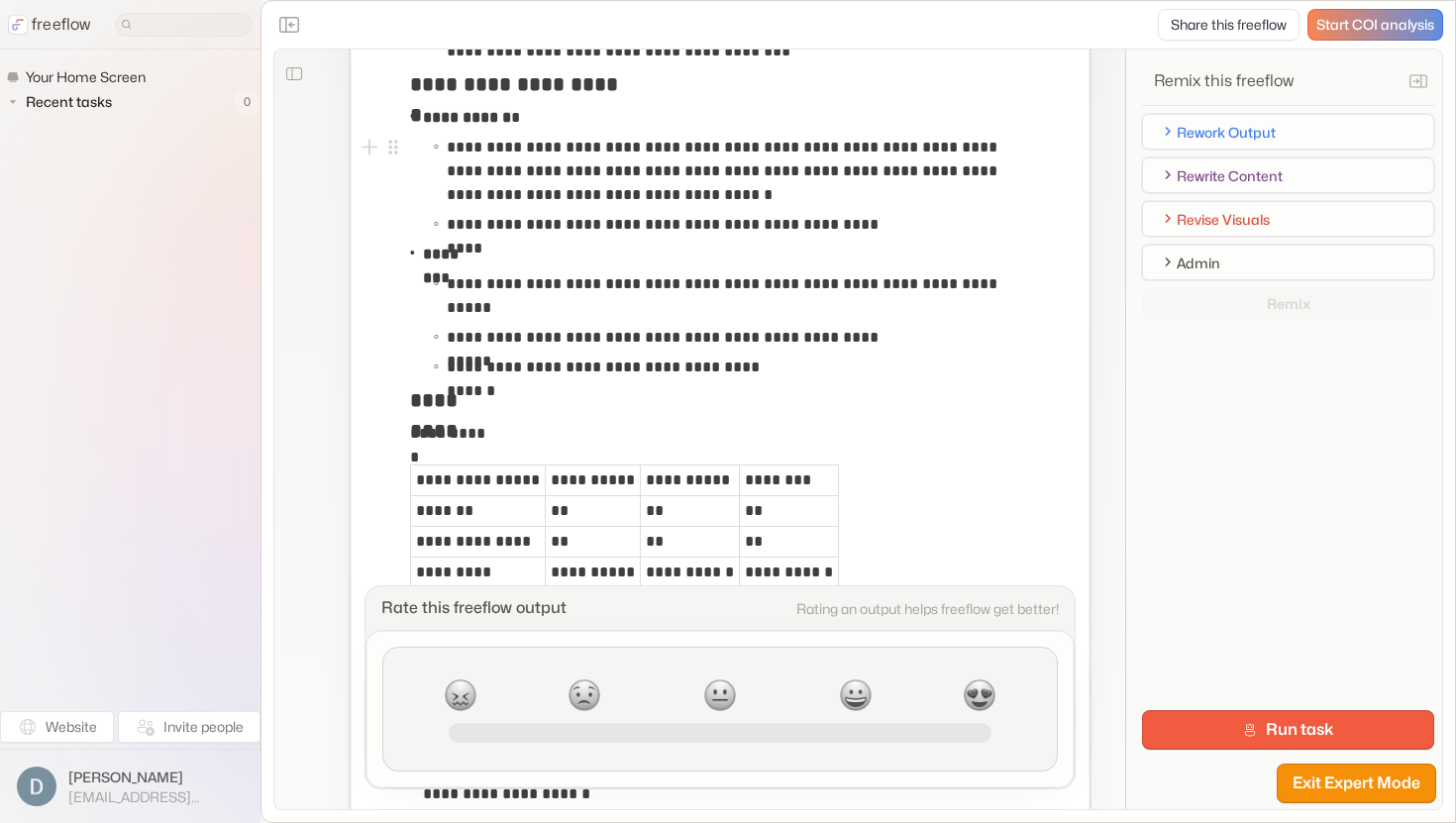 click on "**********" at bounding box center (738, 171) 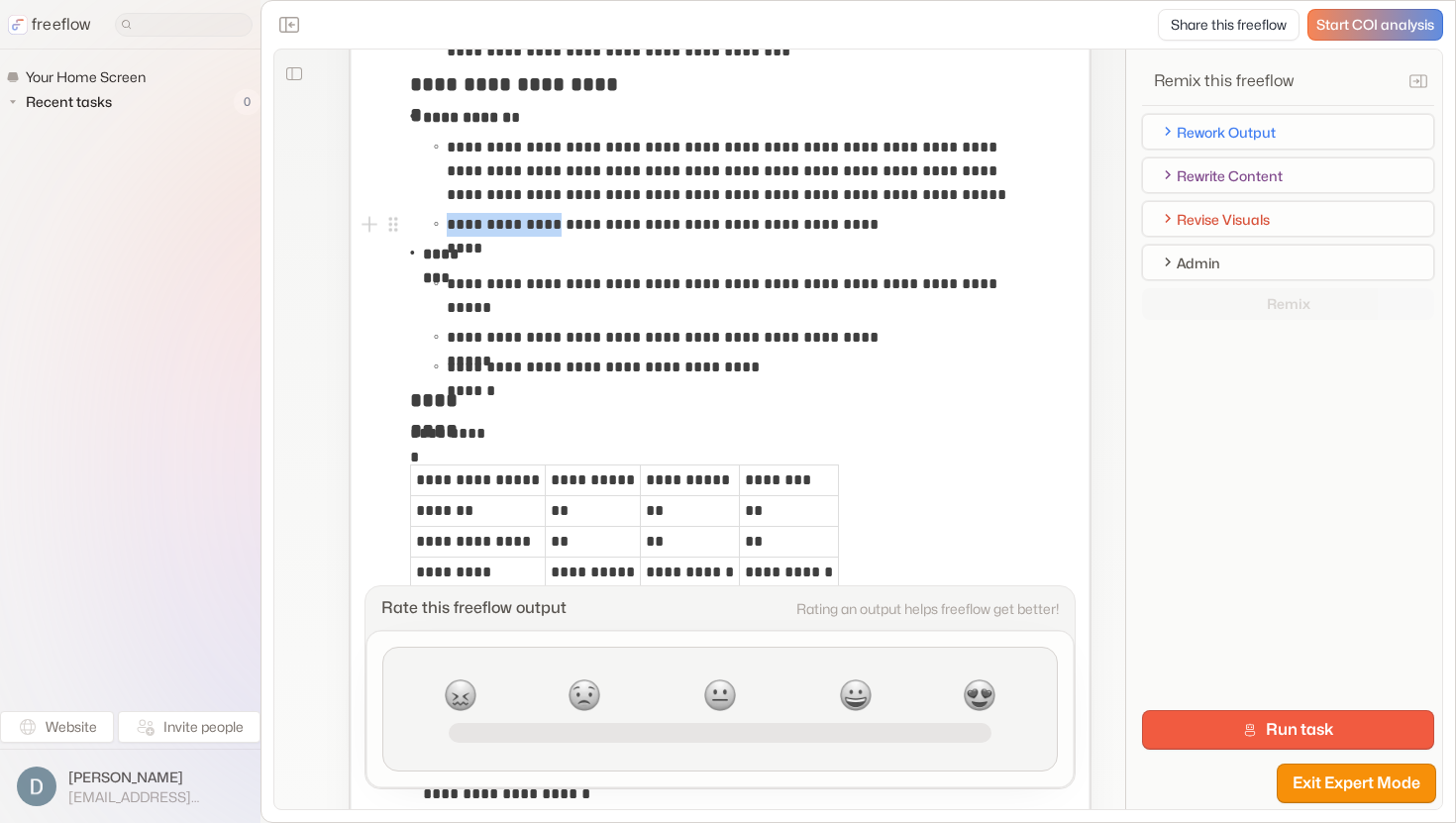 drag, startPoint x: 928, startPoint y: 226, endPoint x: 571, endPoint y: 218, distance: 357.08962 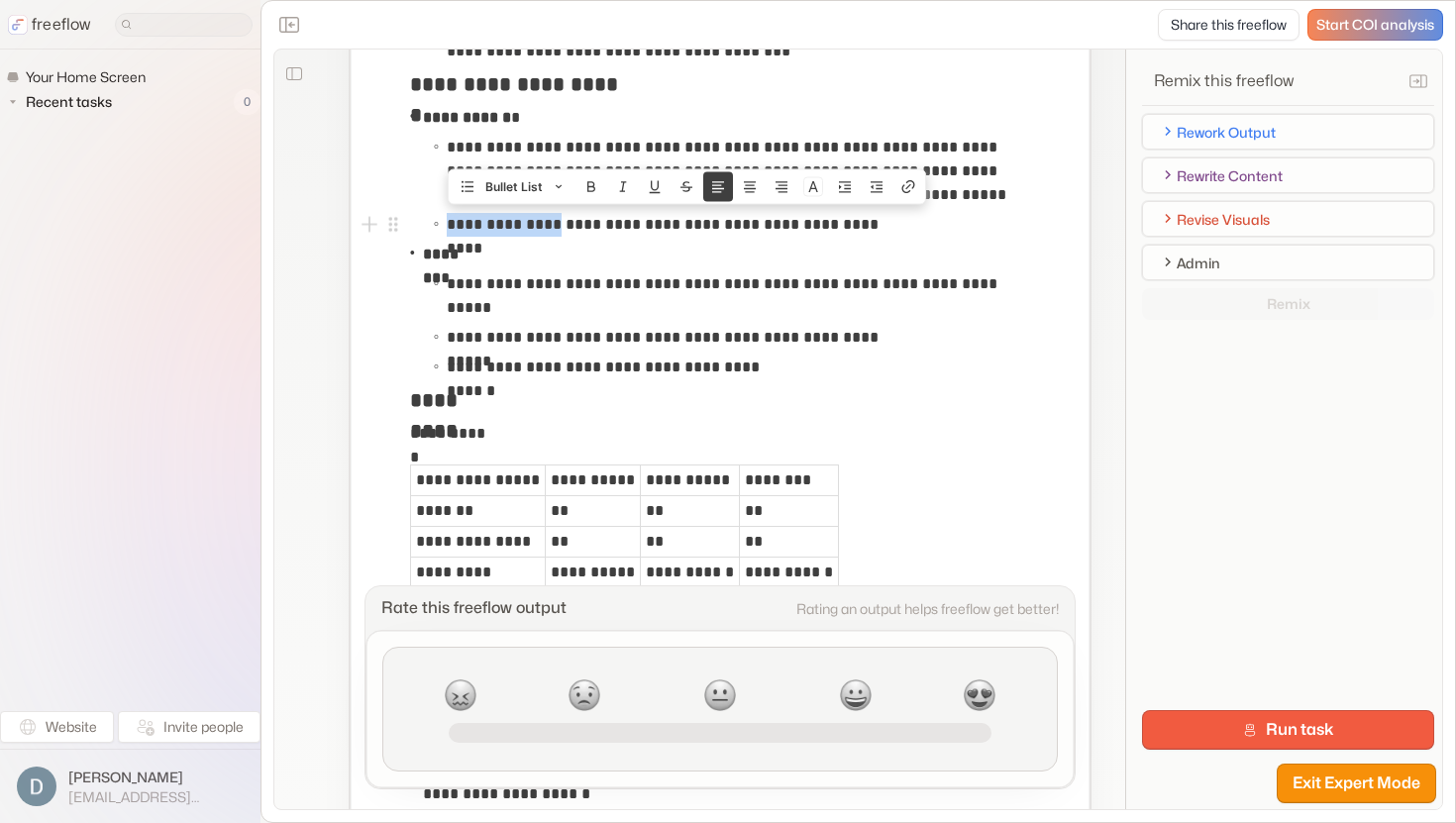 click on "**********" at bounding box center (678, 225) 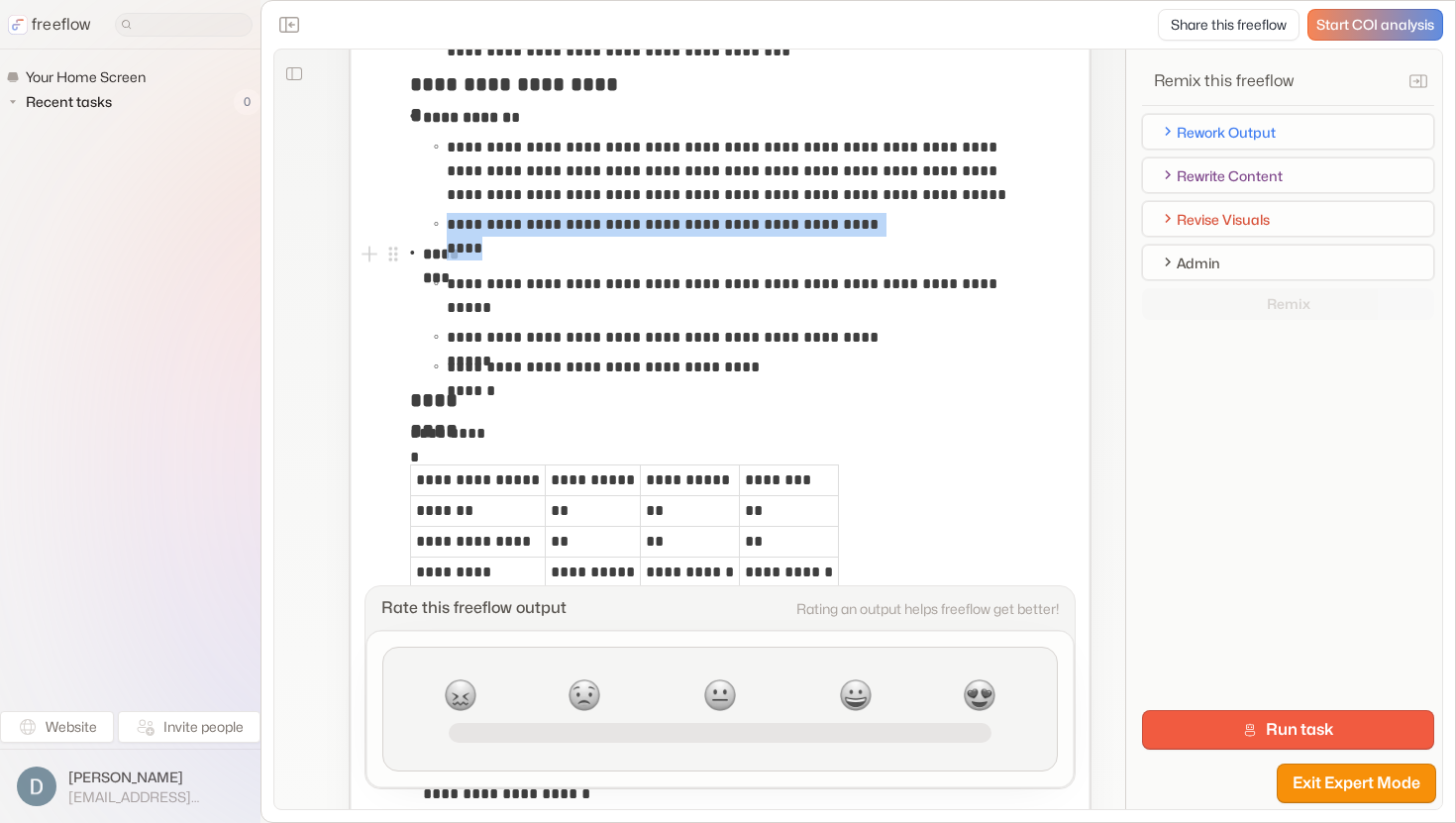 drag, startPoint x: 924, startPoint y: 227, endPoint x: 978, endPoint y: 247, distance: 57.58472 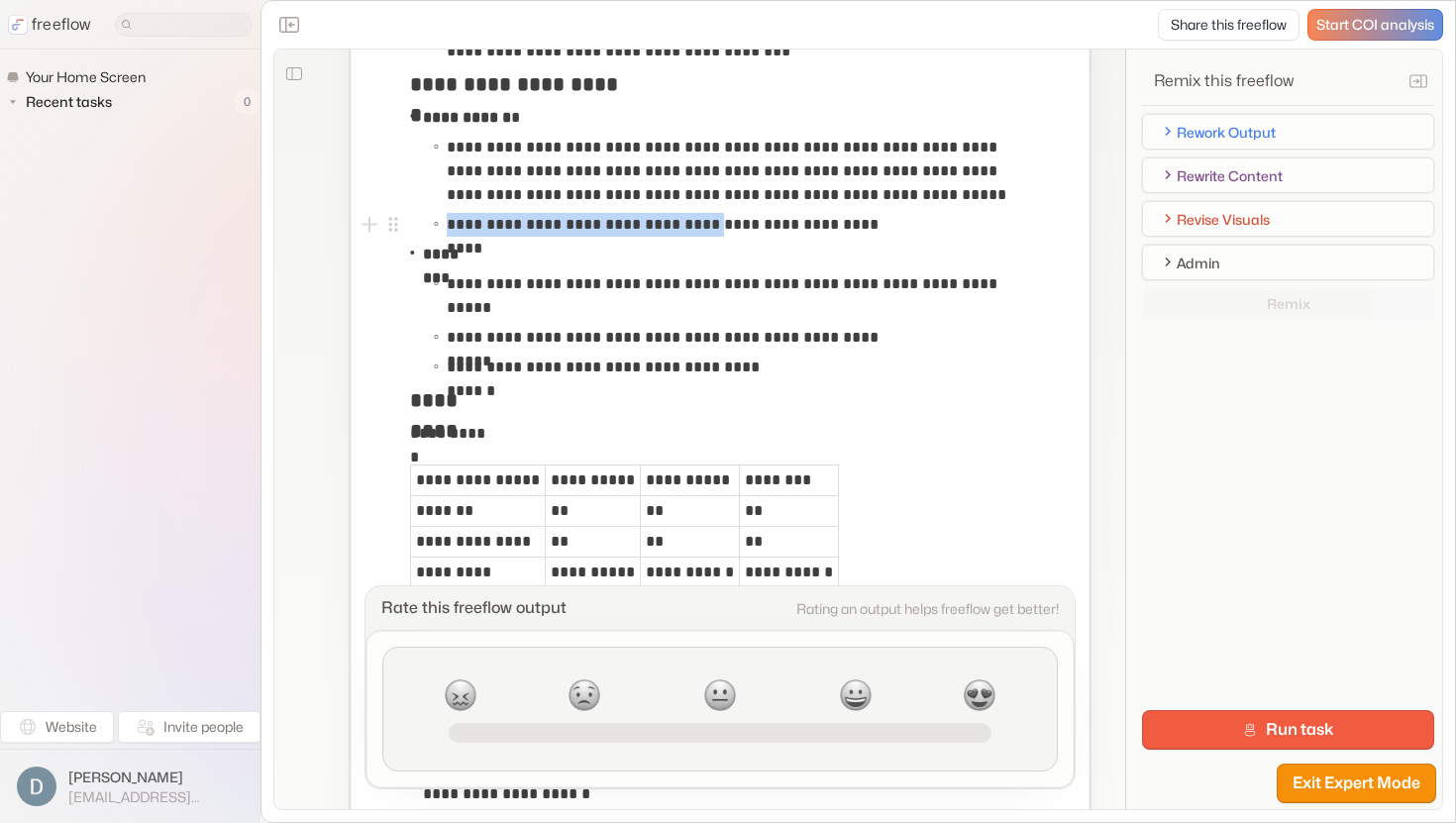 drag, startPoint x: 925, startPoint y: 225, endPoint x: 735, endPoint y: 216, distance: 190.21304 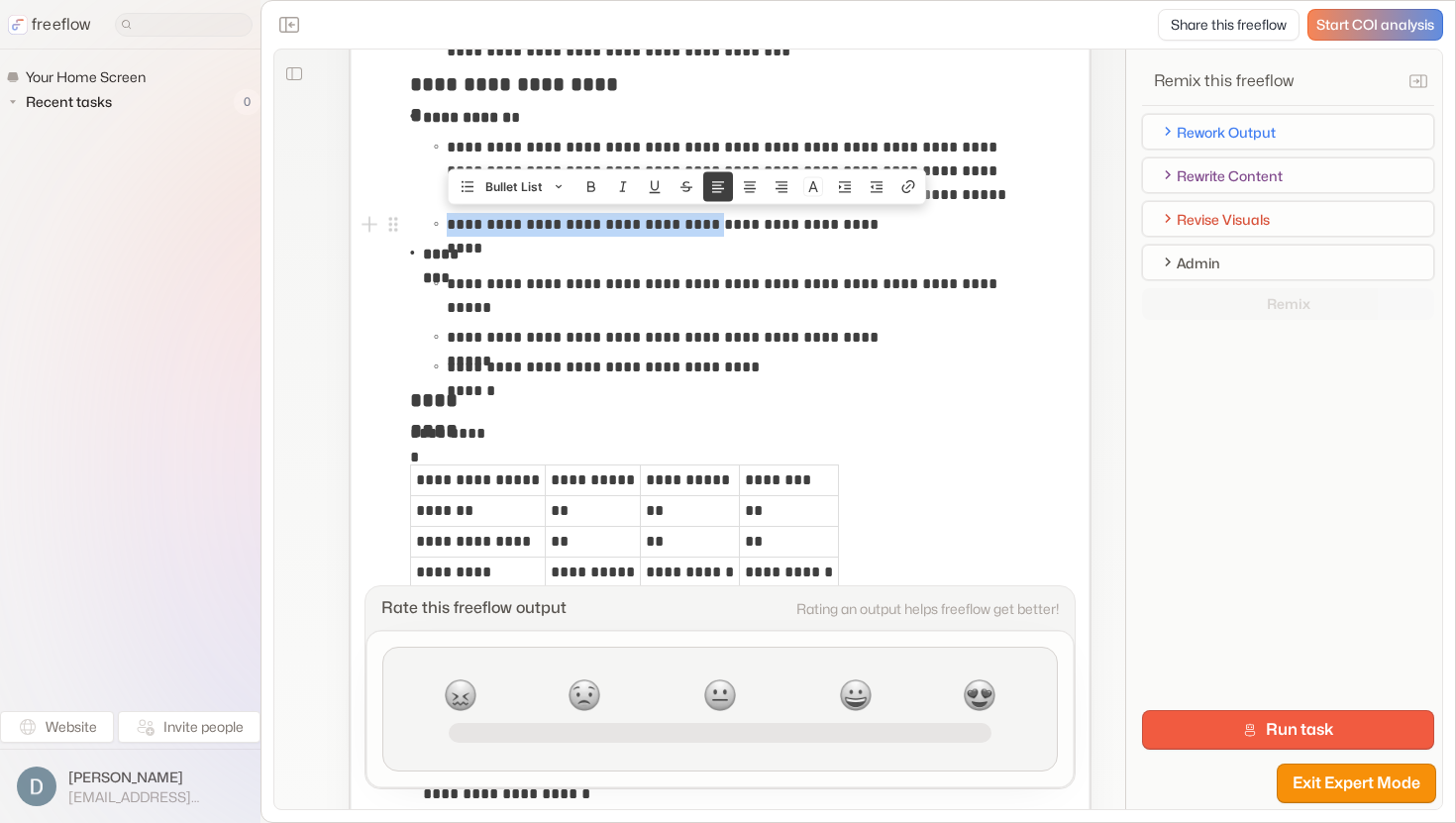 click on "**********" at bounding box center (678, 225) 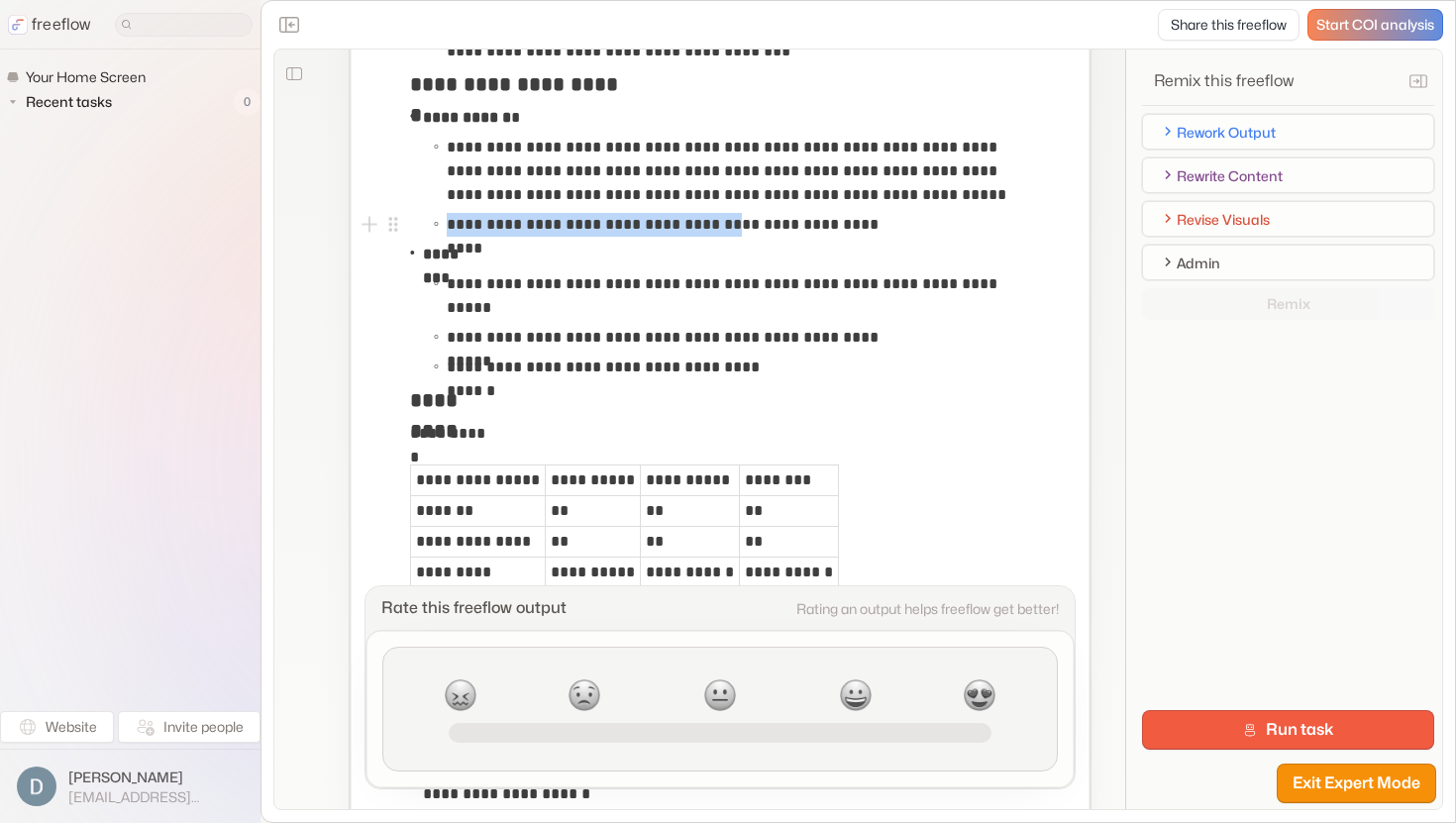 drag, startPoint x: 930, startPoint y: 225, endPoint x: 744, endPoint y: 224, distance: 186.00269 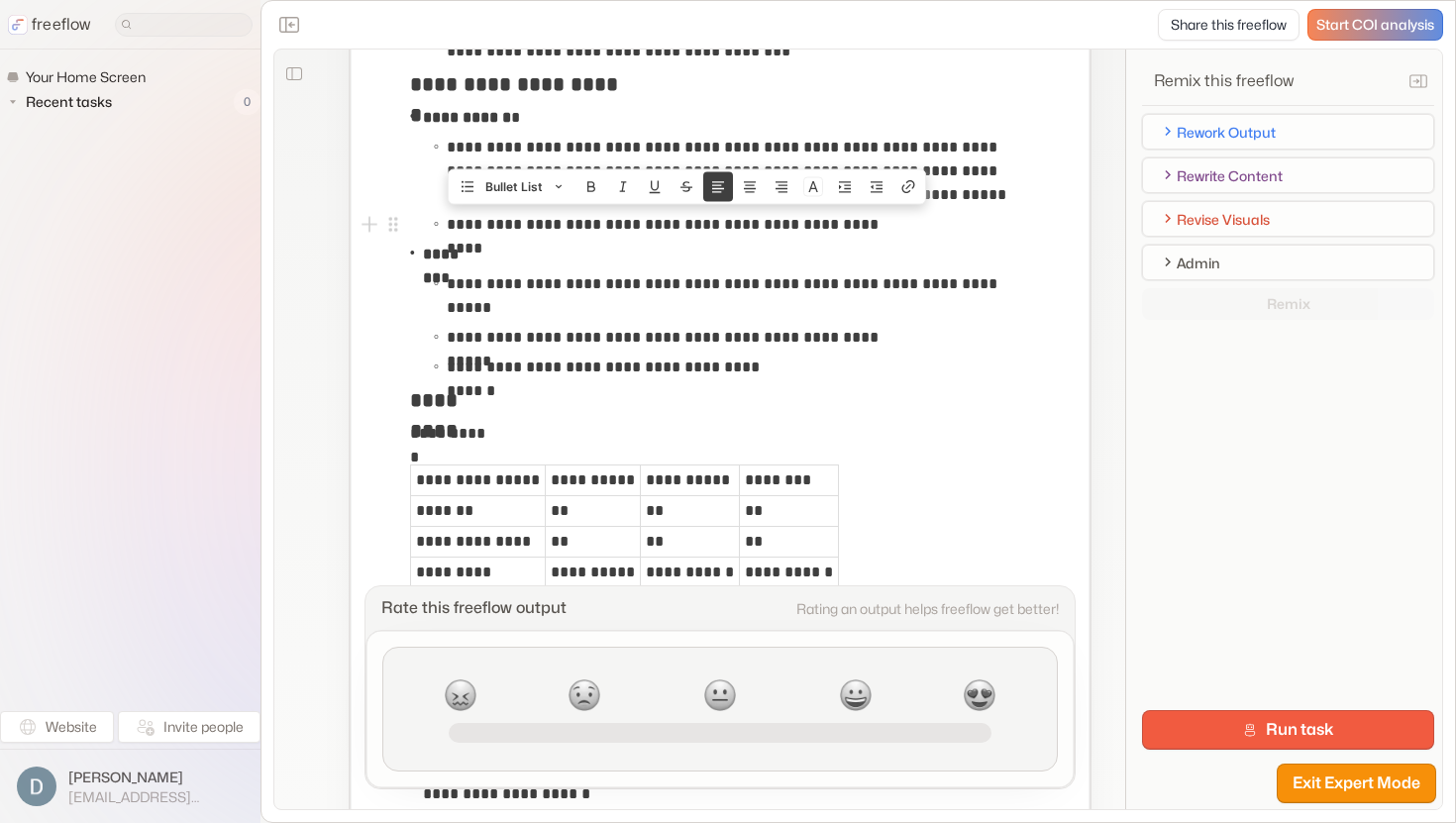 click on "**********" at bounding box center [732, 225] 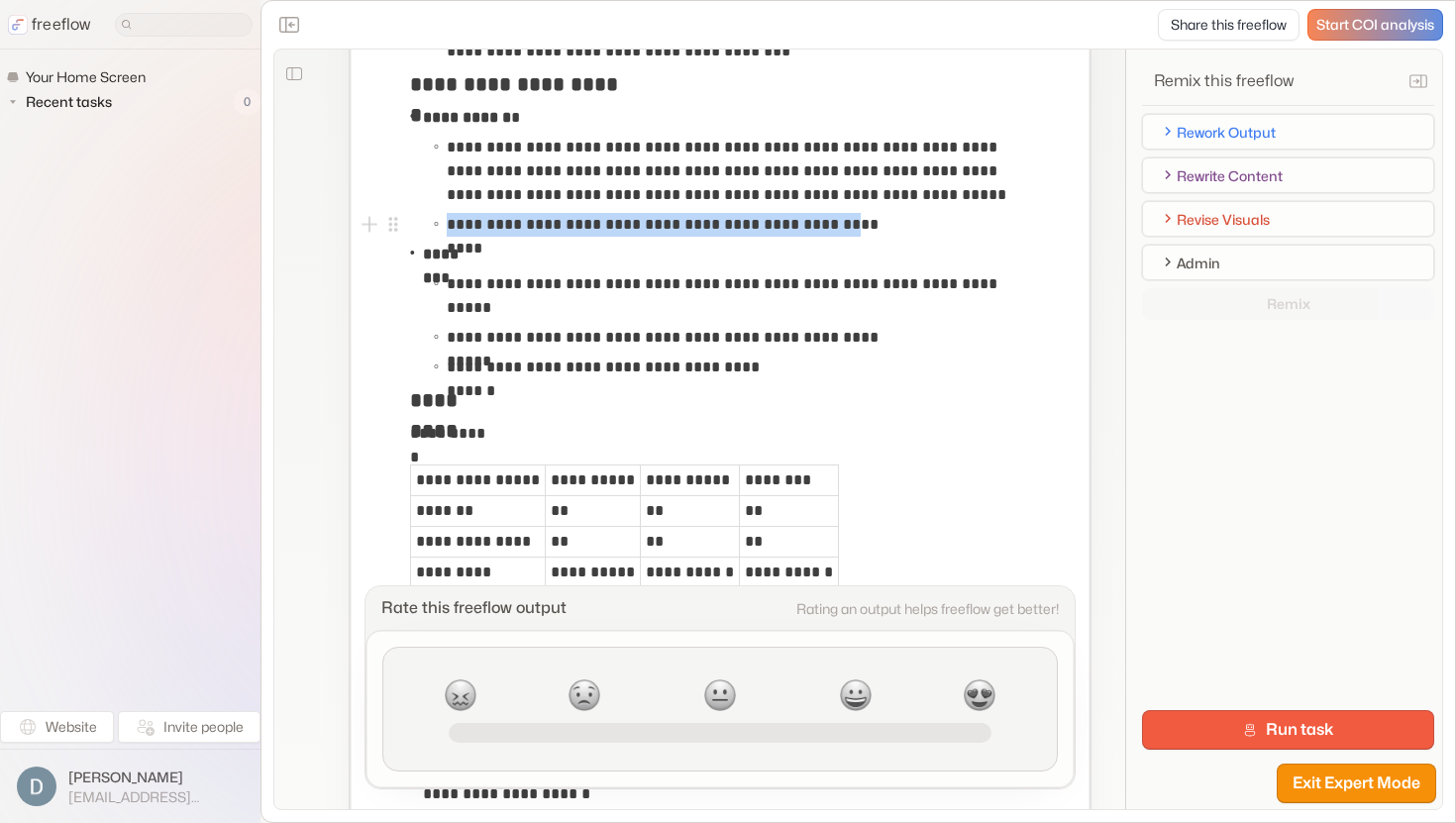 drag, startPoint x: 932, startPoint y: 232, endPoint x: 866, endPoint y: 233, distance: 66.00758 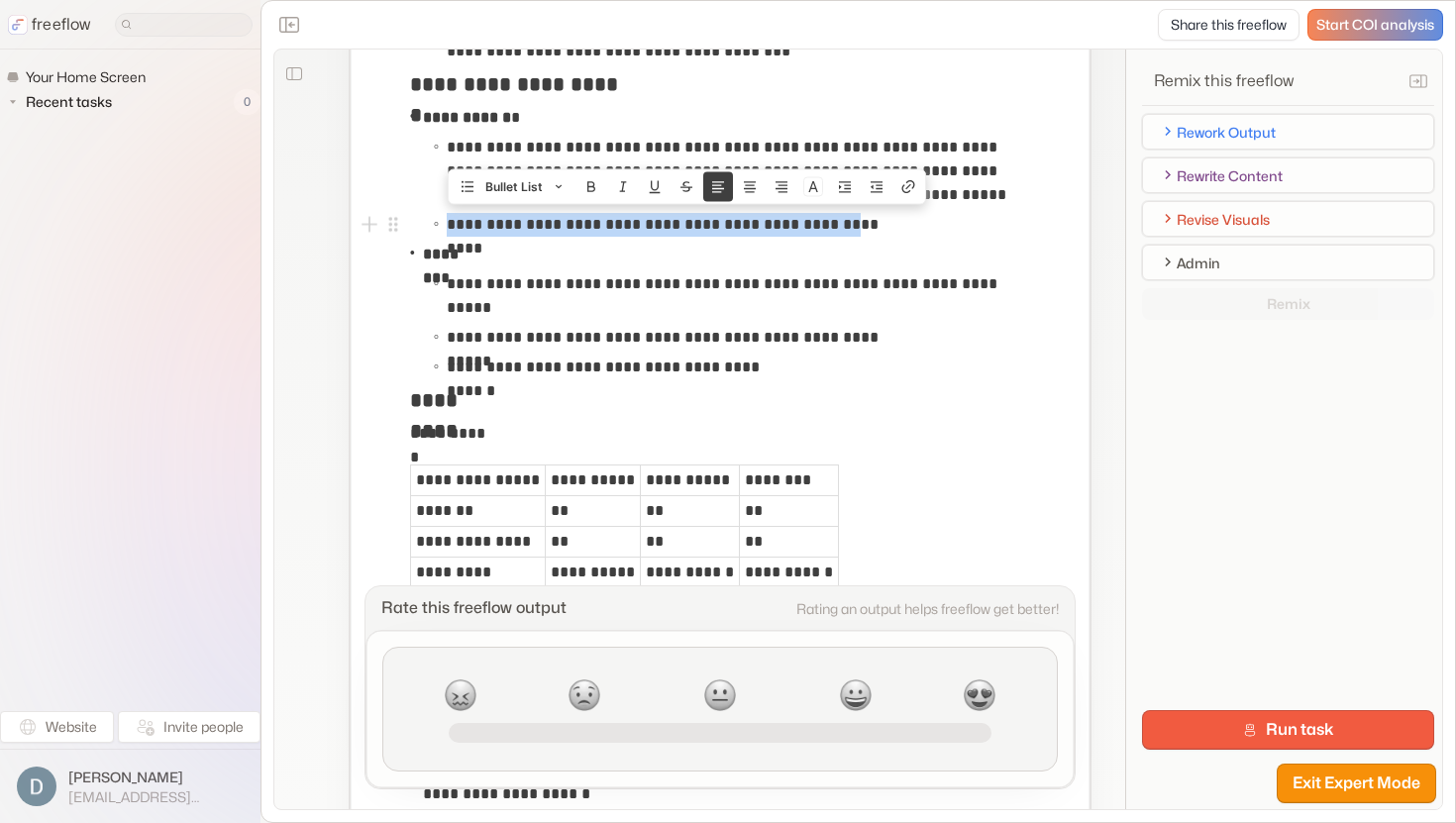 click on "**********" at bounding box center (678, 225) 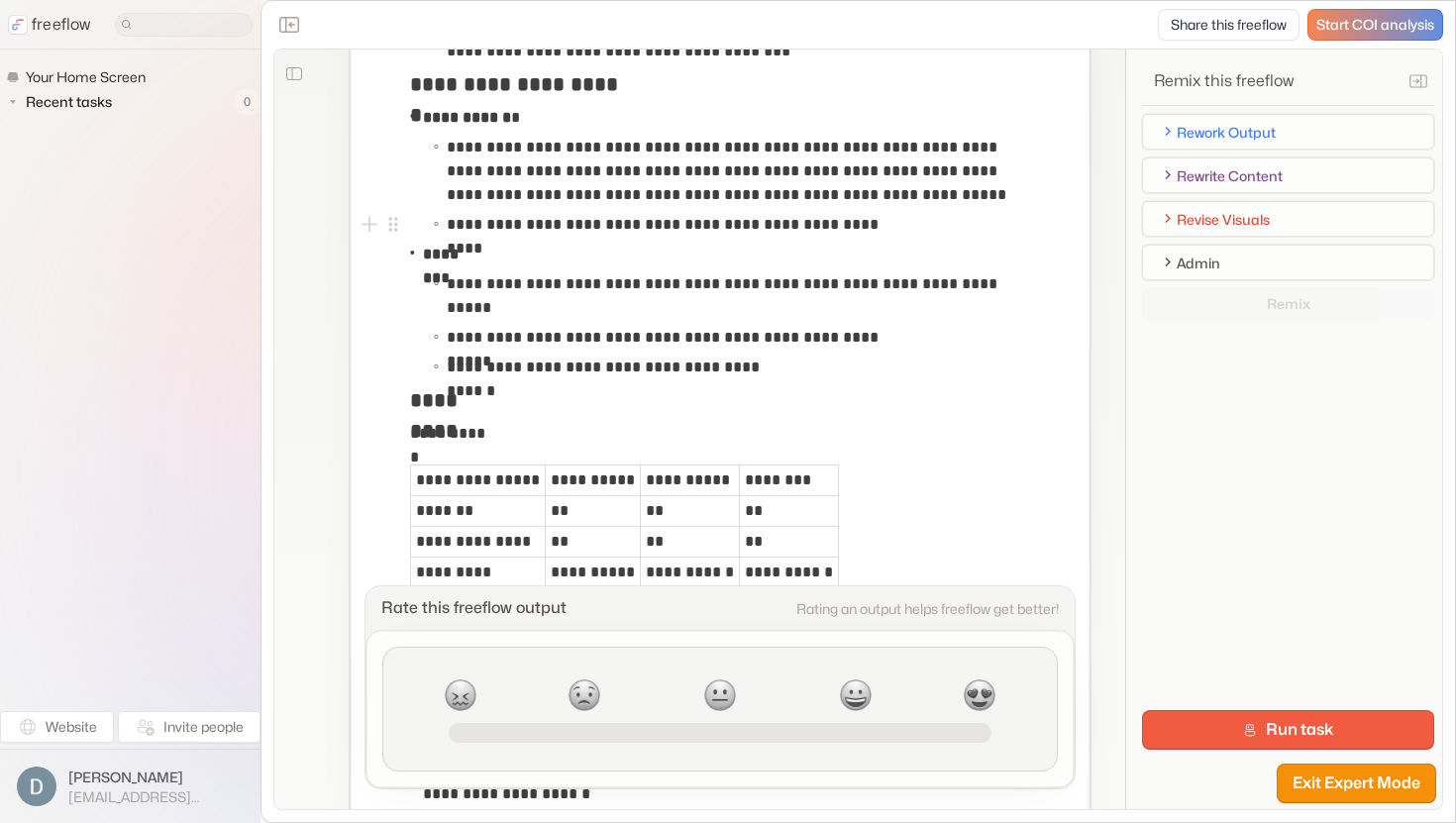 click on "**********" at bounding box center (732, 225) 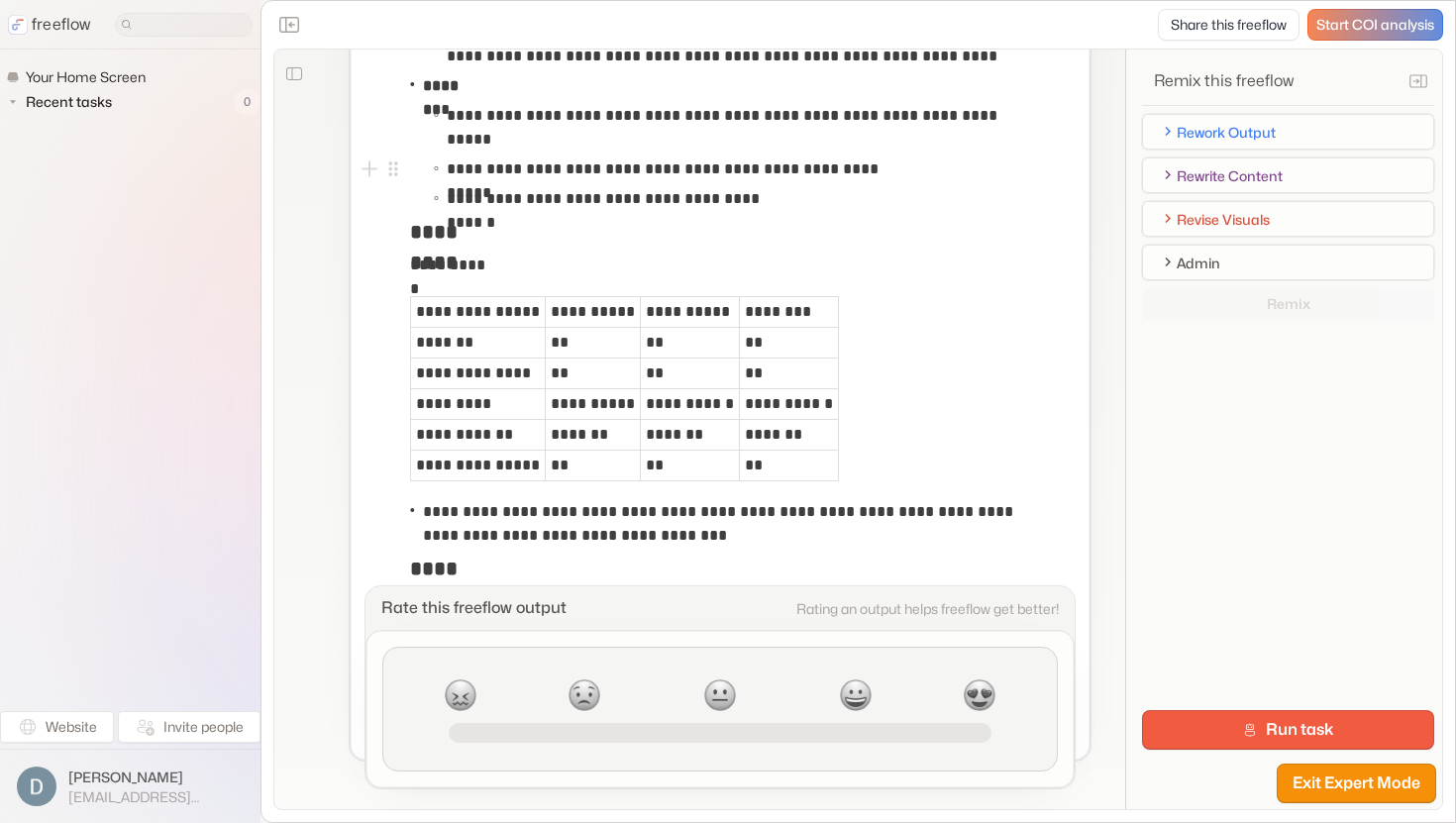 scroll, scrollTop: 1001, scrollLeft: 0, axis: vertical 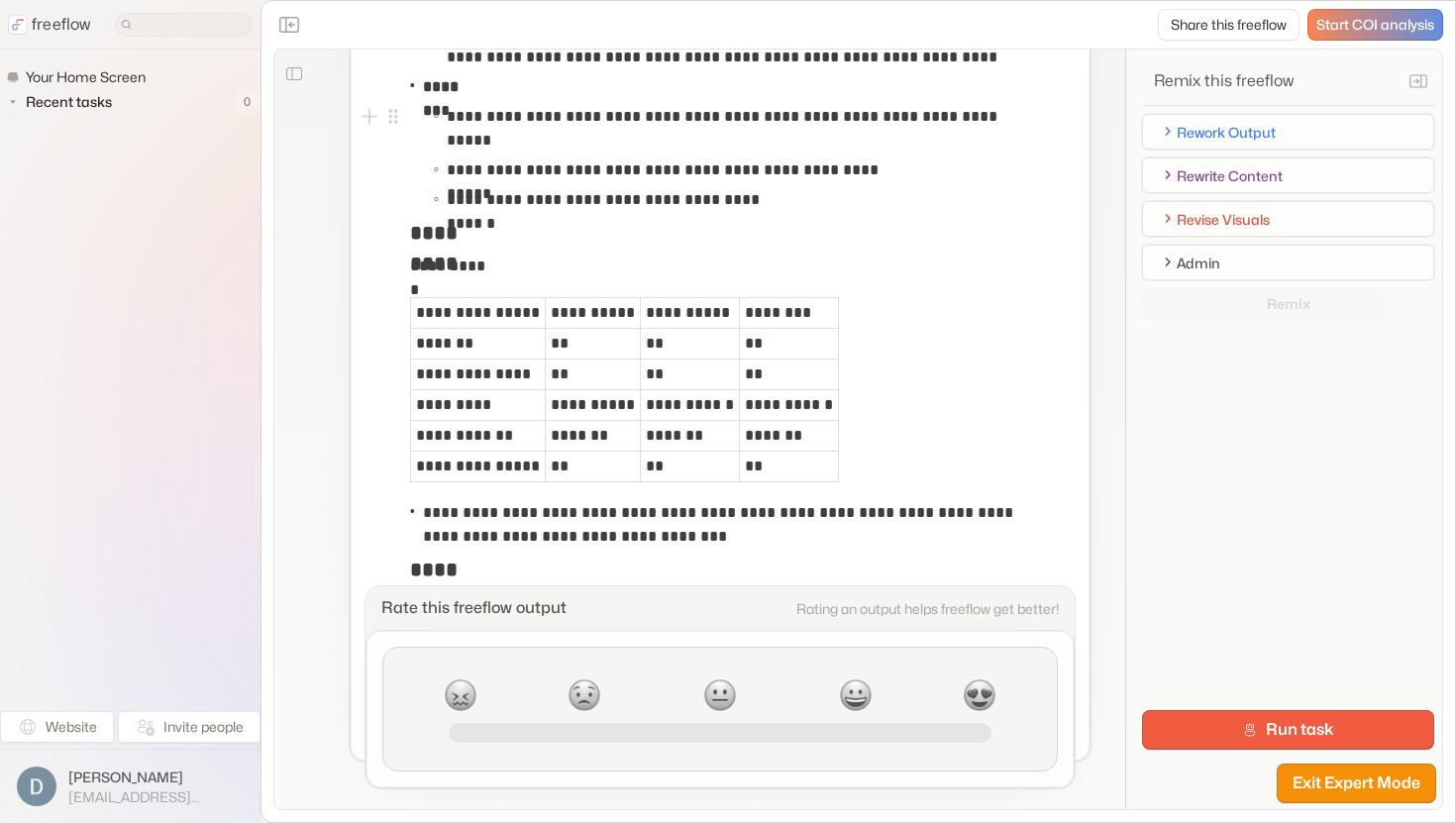 click on "**********" at bounding box center [738, 129] 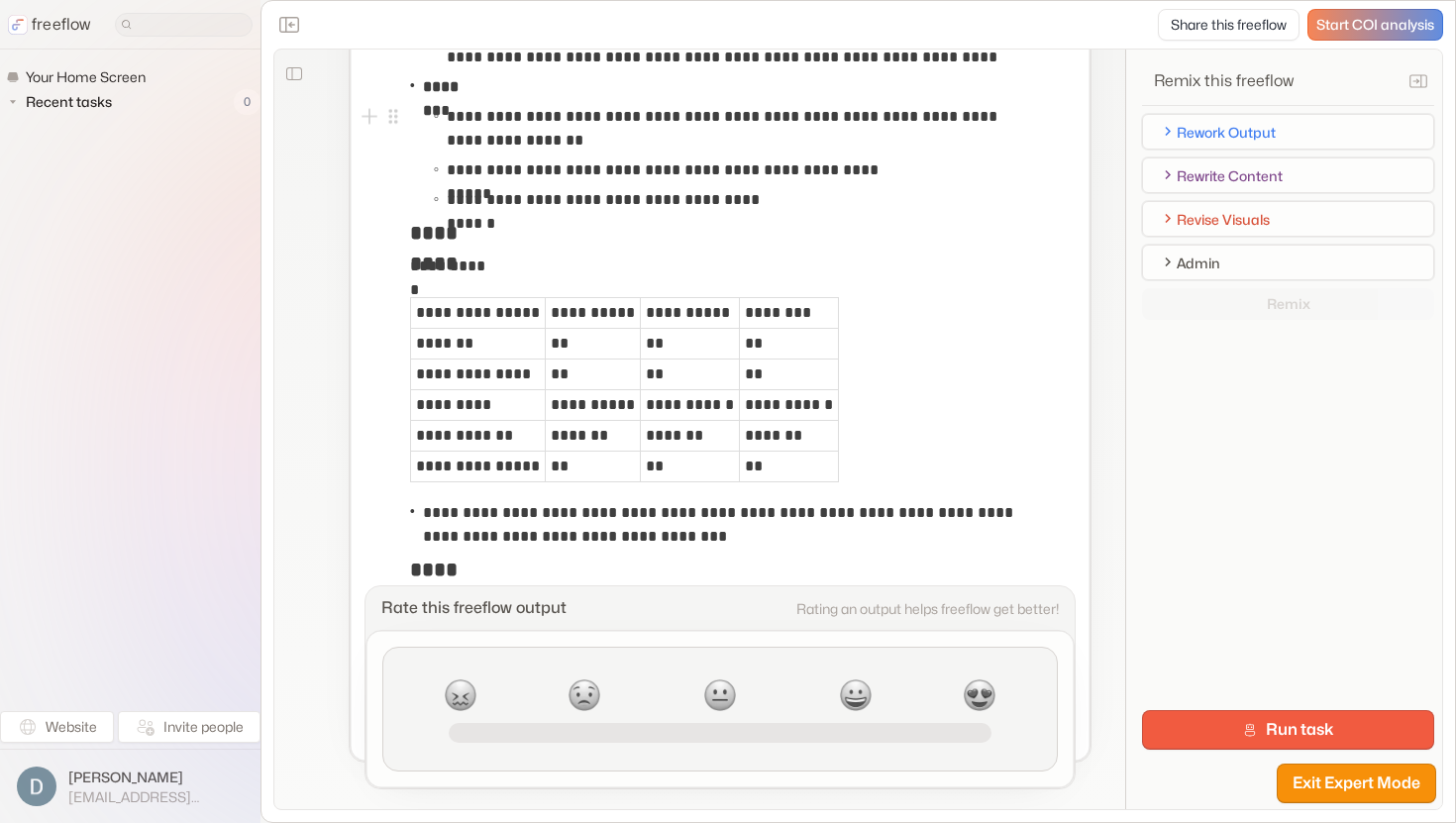 click on "**********" at bounding box center [738, 129] 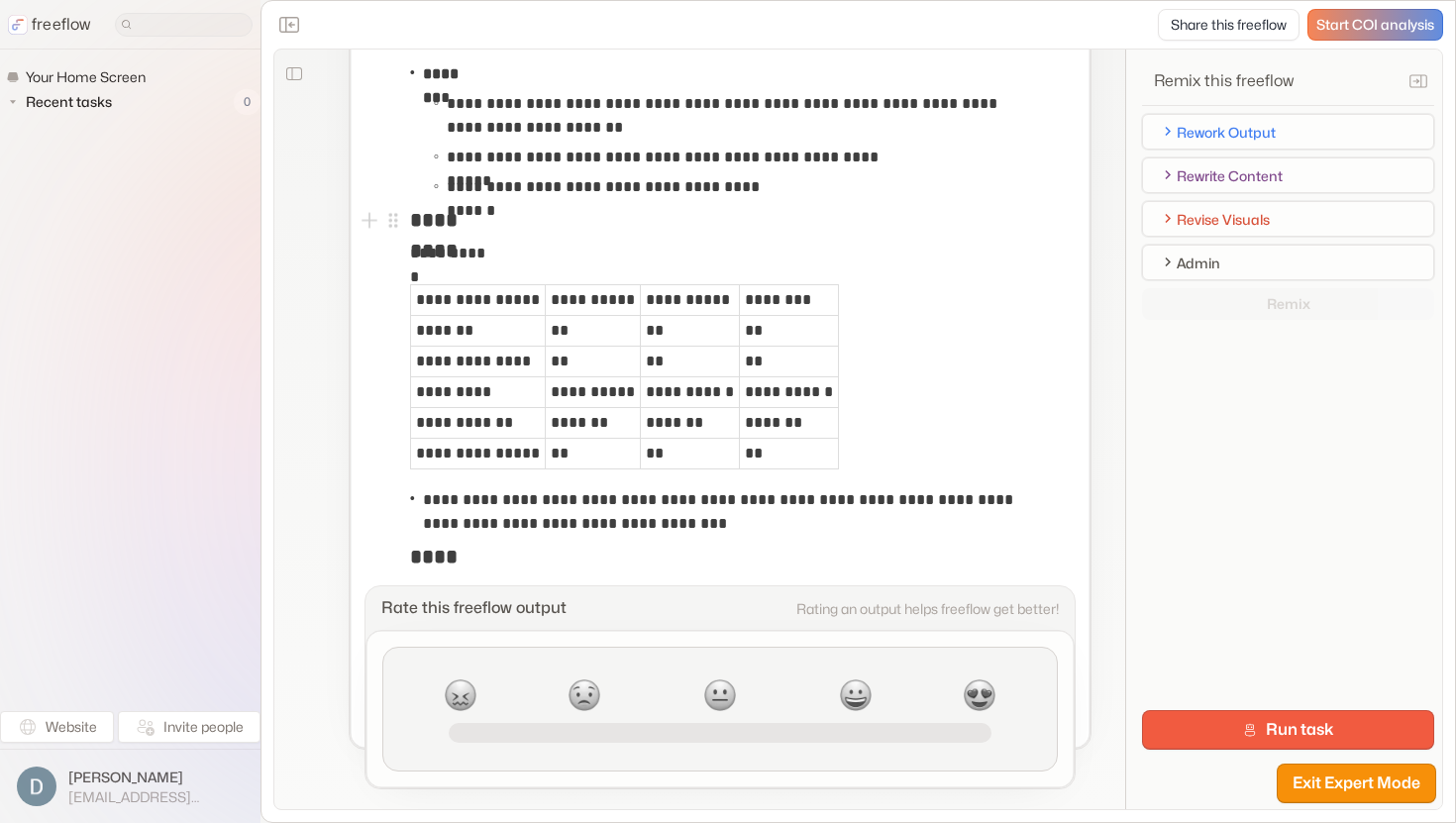 scroll, scrollTop: 1074, scrollLeft: 0, axis: vertical 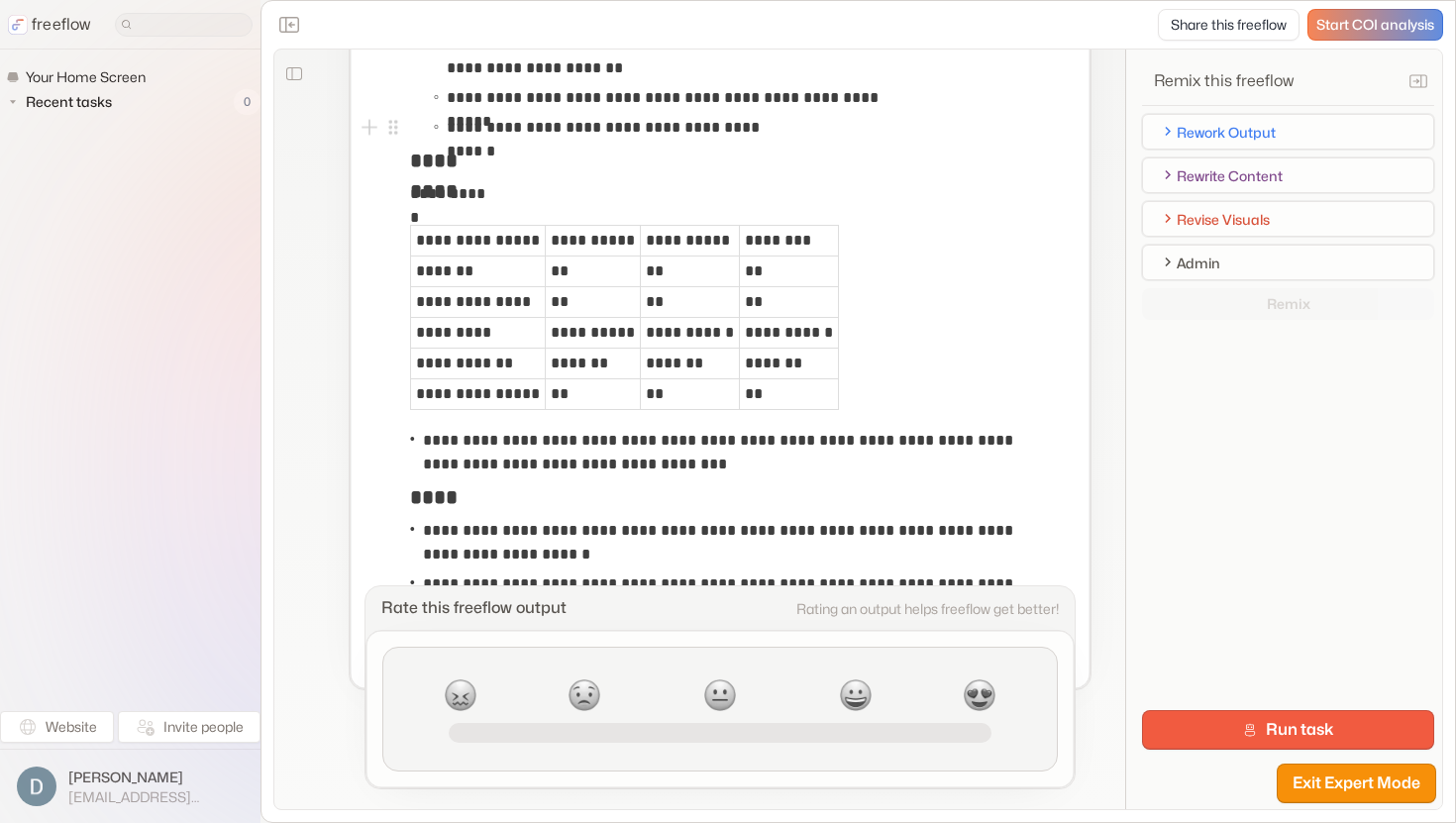 click on "**********" at bounding box center [732, 128] 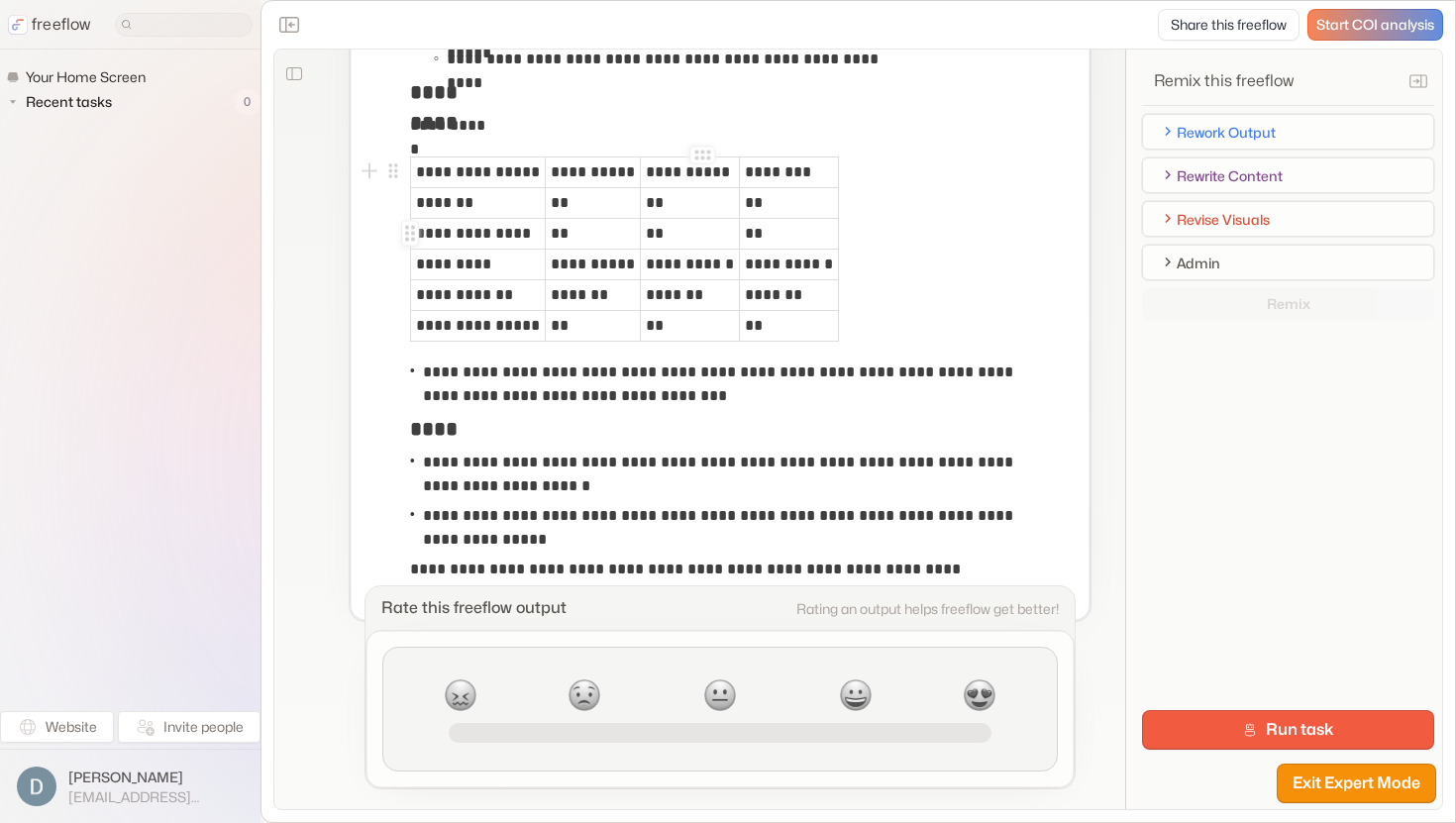 scroll, scrollTop: 1147, scrollLeft: 0, axis: vertical 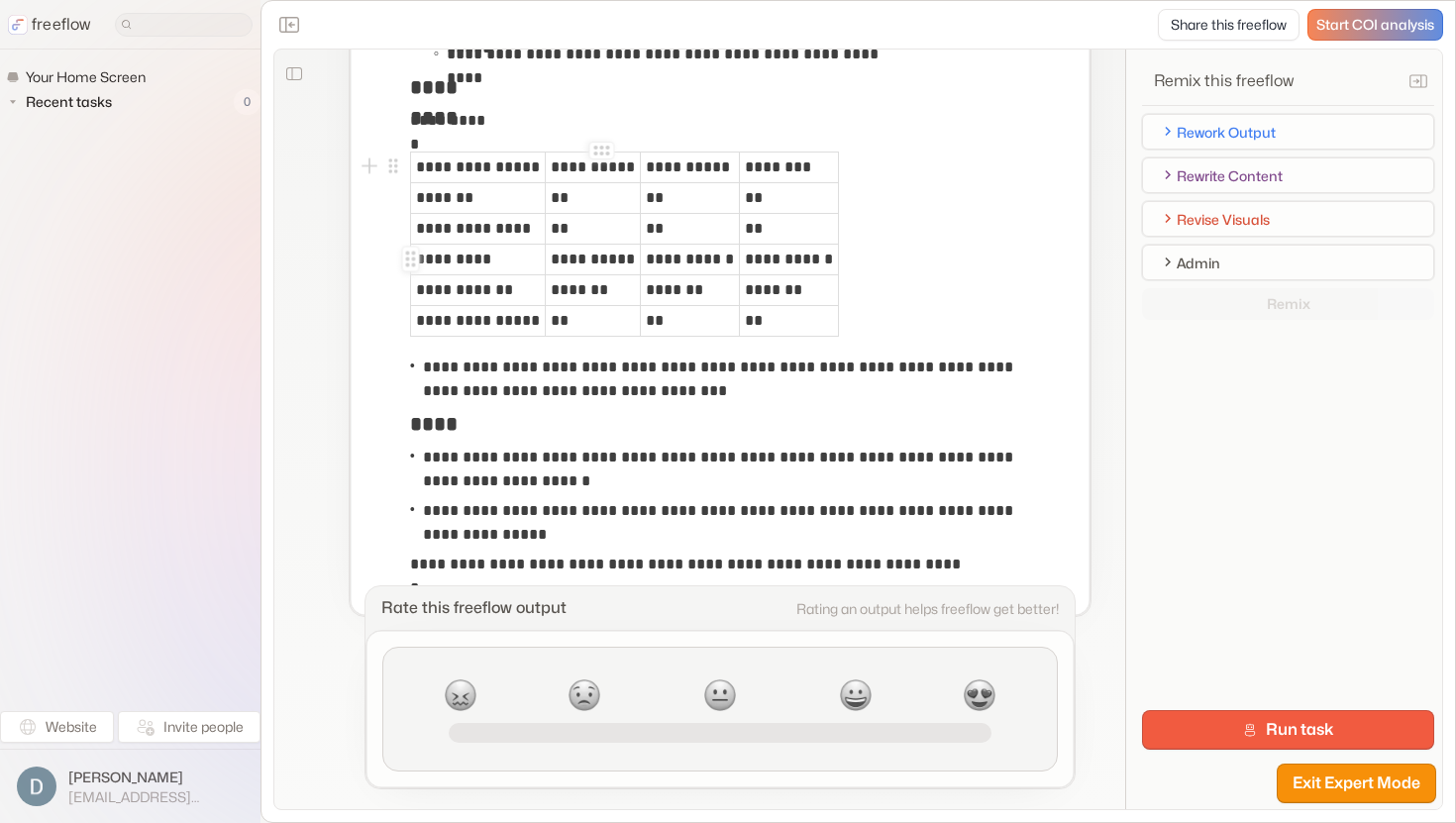 click on "**********" at bounding box center (592, 259) 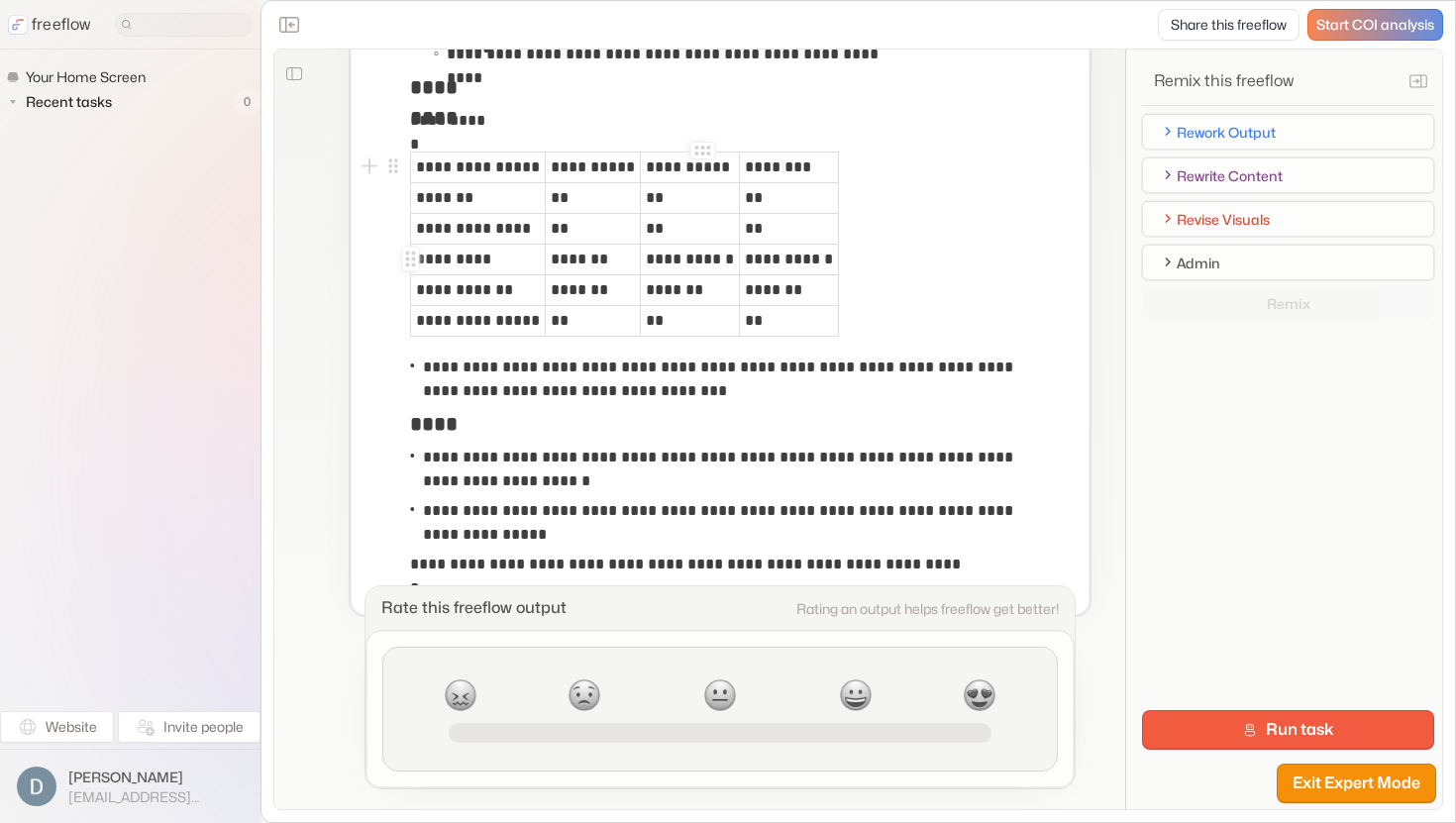 click on "**********" at bounding box center (689, 259) 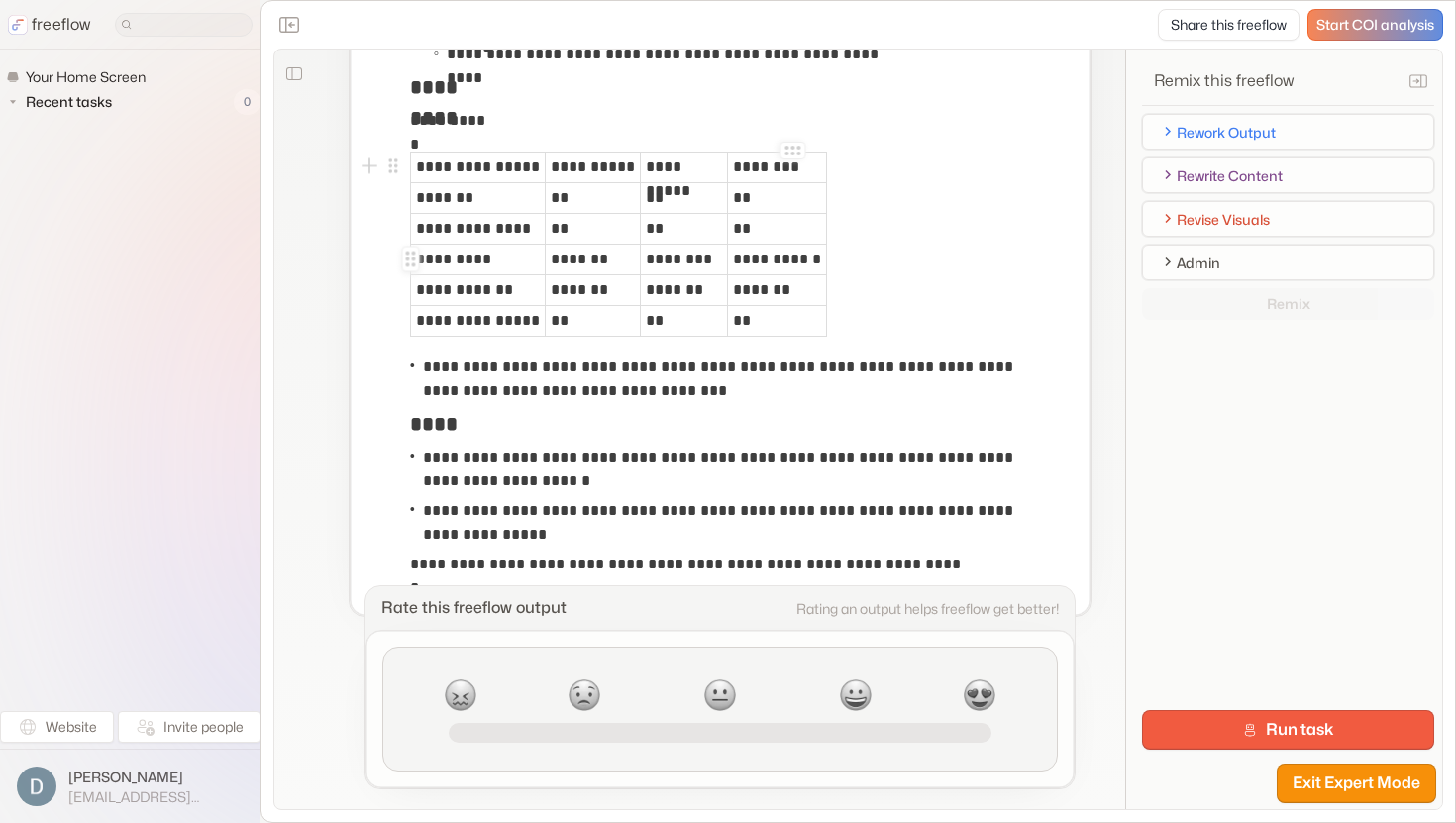 click on "**********" at bounding box center (777, 259) 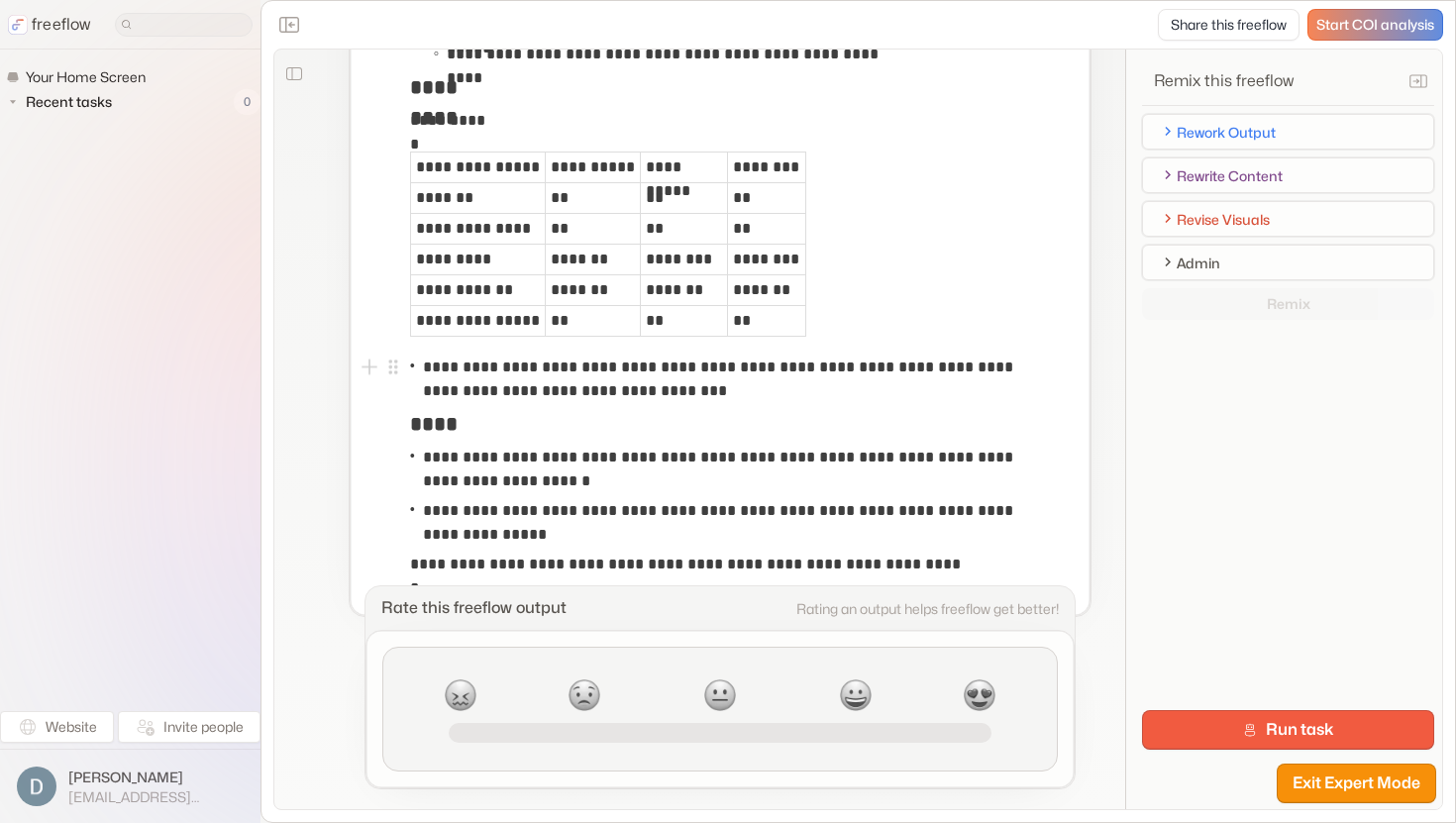 click on "**********" at bounding box center [725, 379] 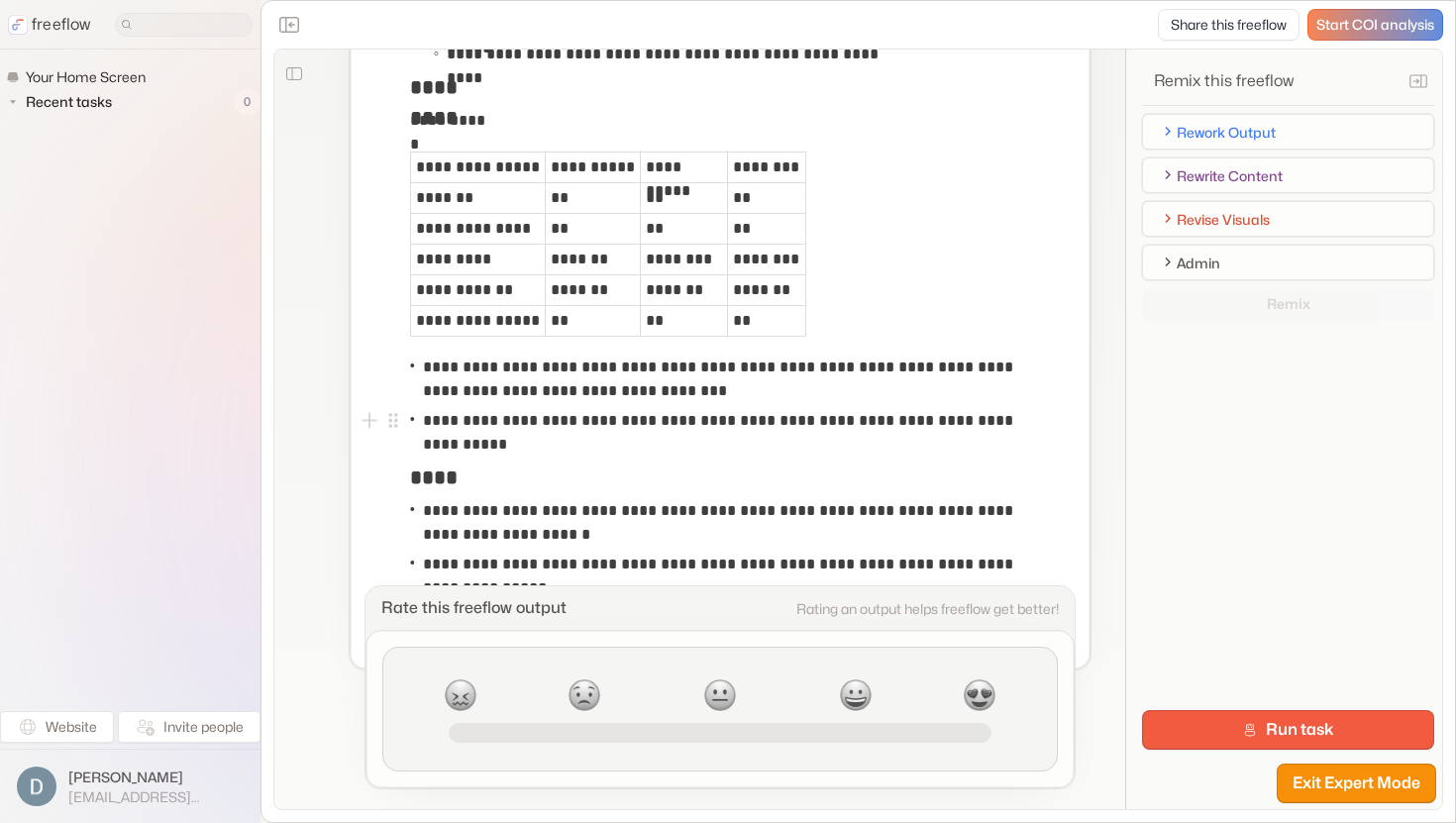 click on "**********" at bounding box center [725, 433] 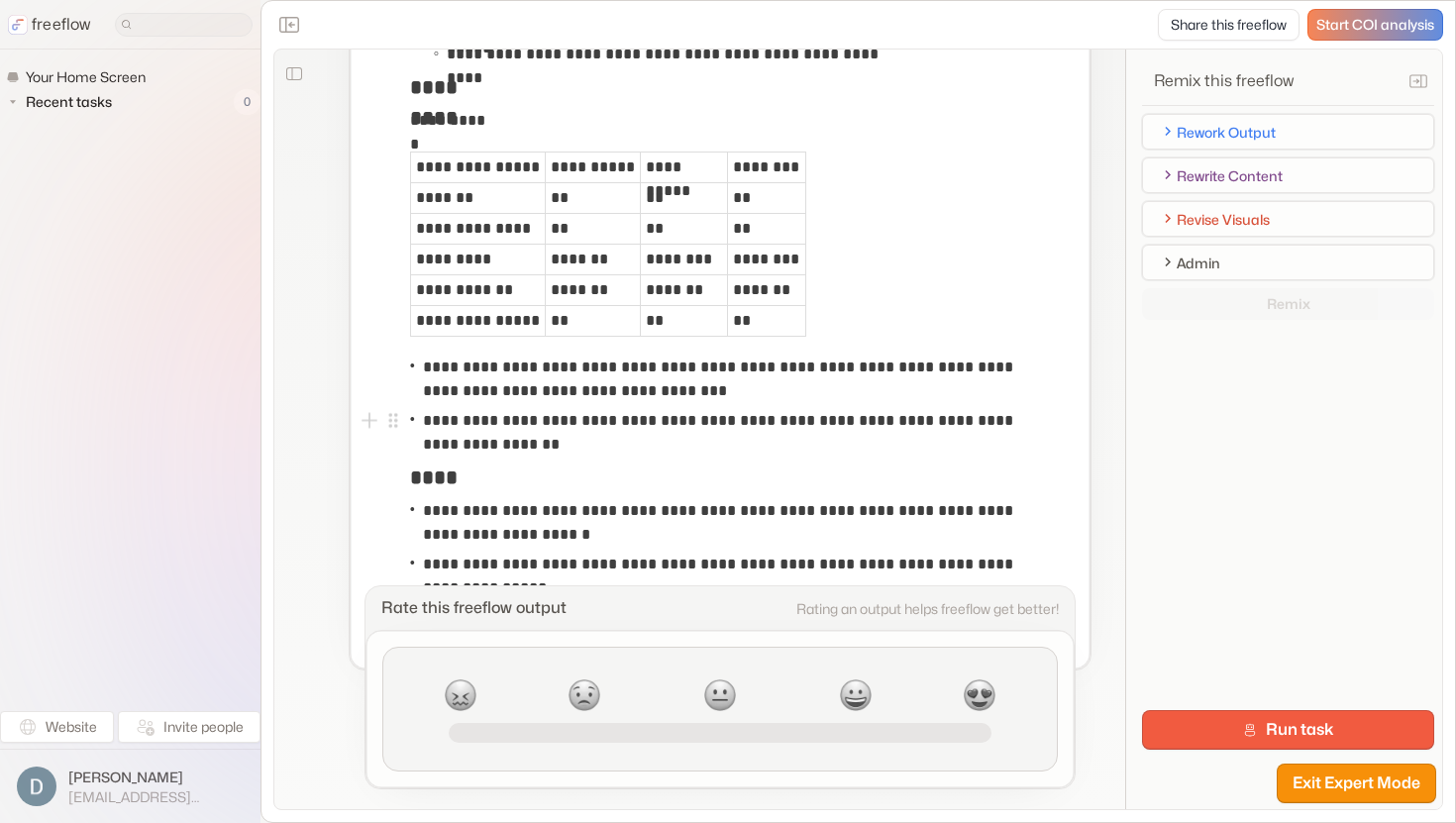 click on "**********" at bounding box center (725, 433) 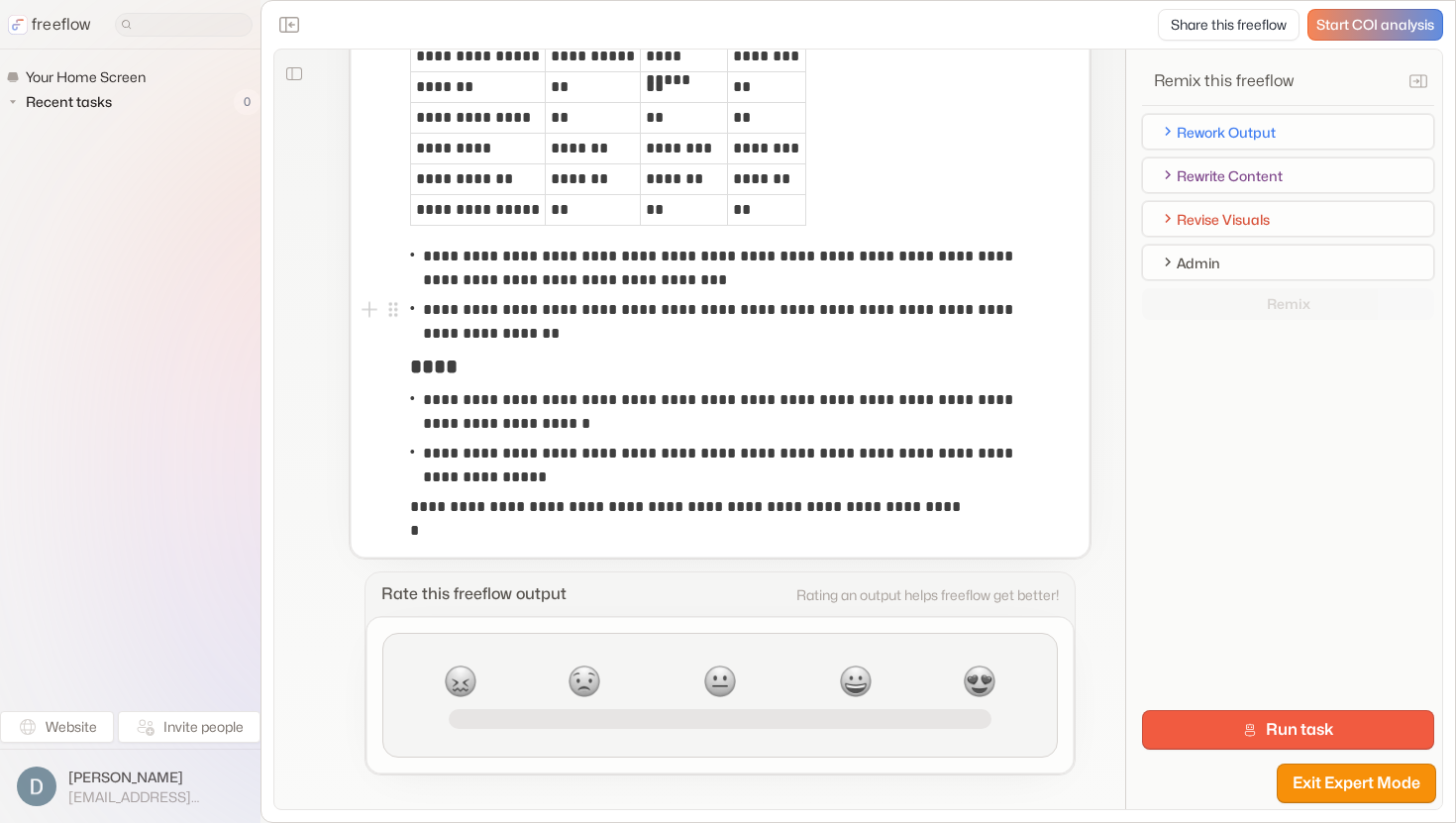 scroll, scrollTop: 1272, scrollLeft: 0, axis: vertical 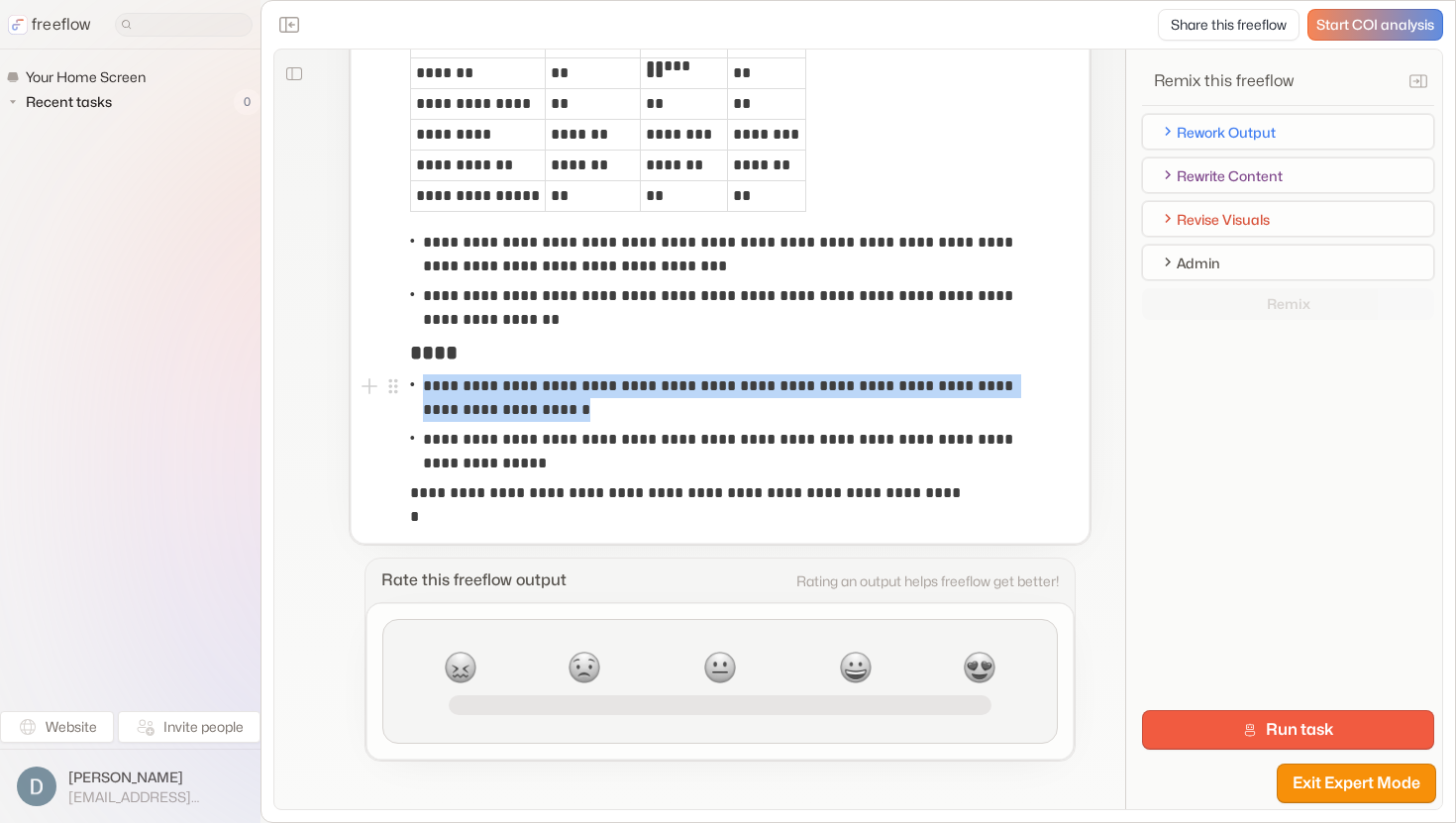 drag, startPoint x: 568, startPoint y: 410, endPoint x: 428, endPoint y: 382, distance: 142.77255 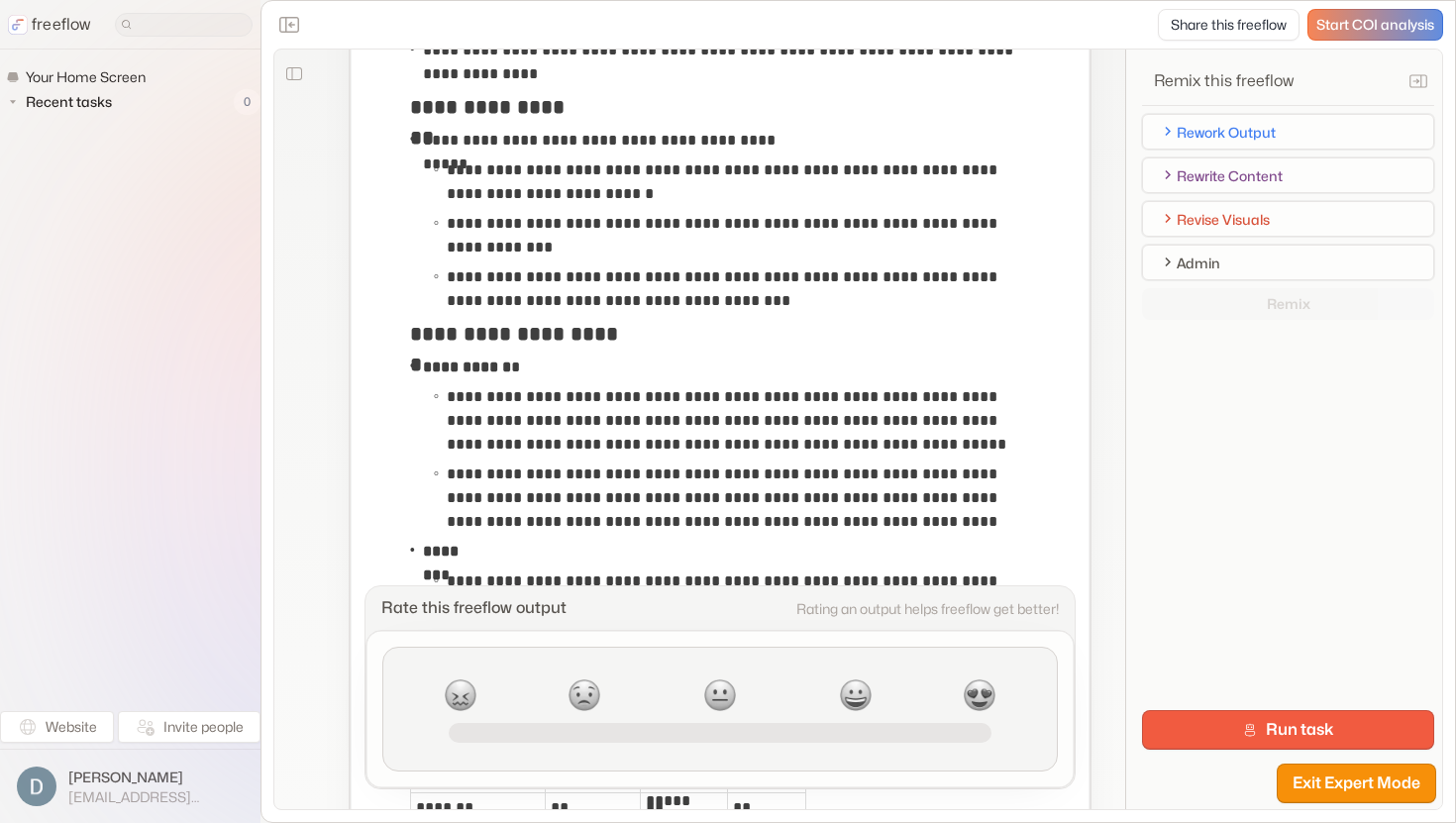 scroll, scrollTop: 517, scrollLeft: 0, axis: vertical 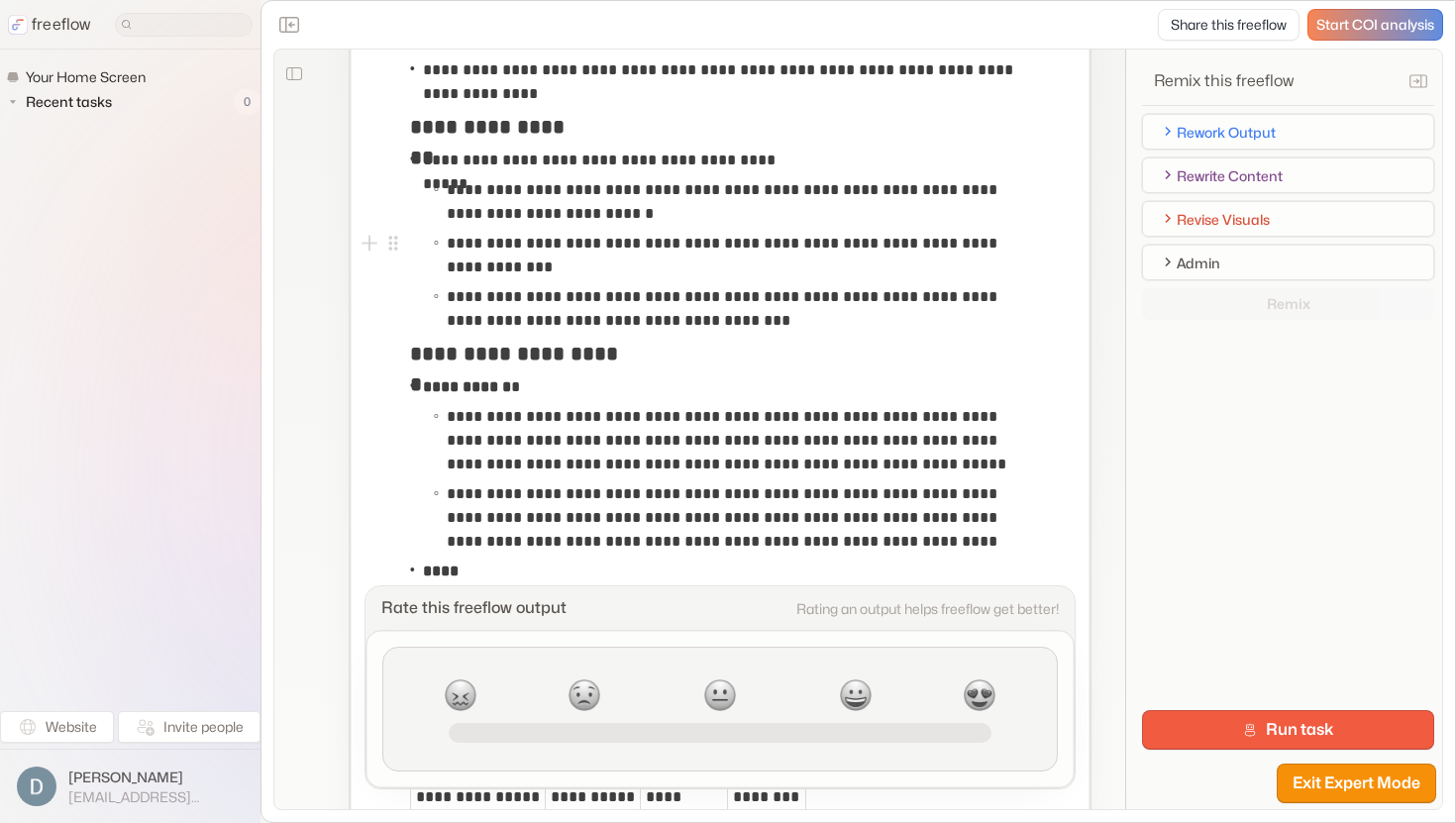 click on "**********" at bounding box center [738, 256] 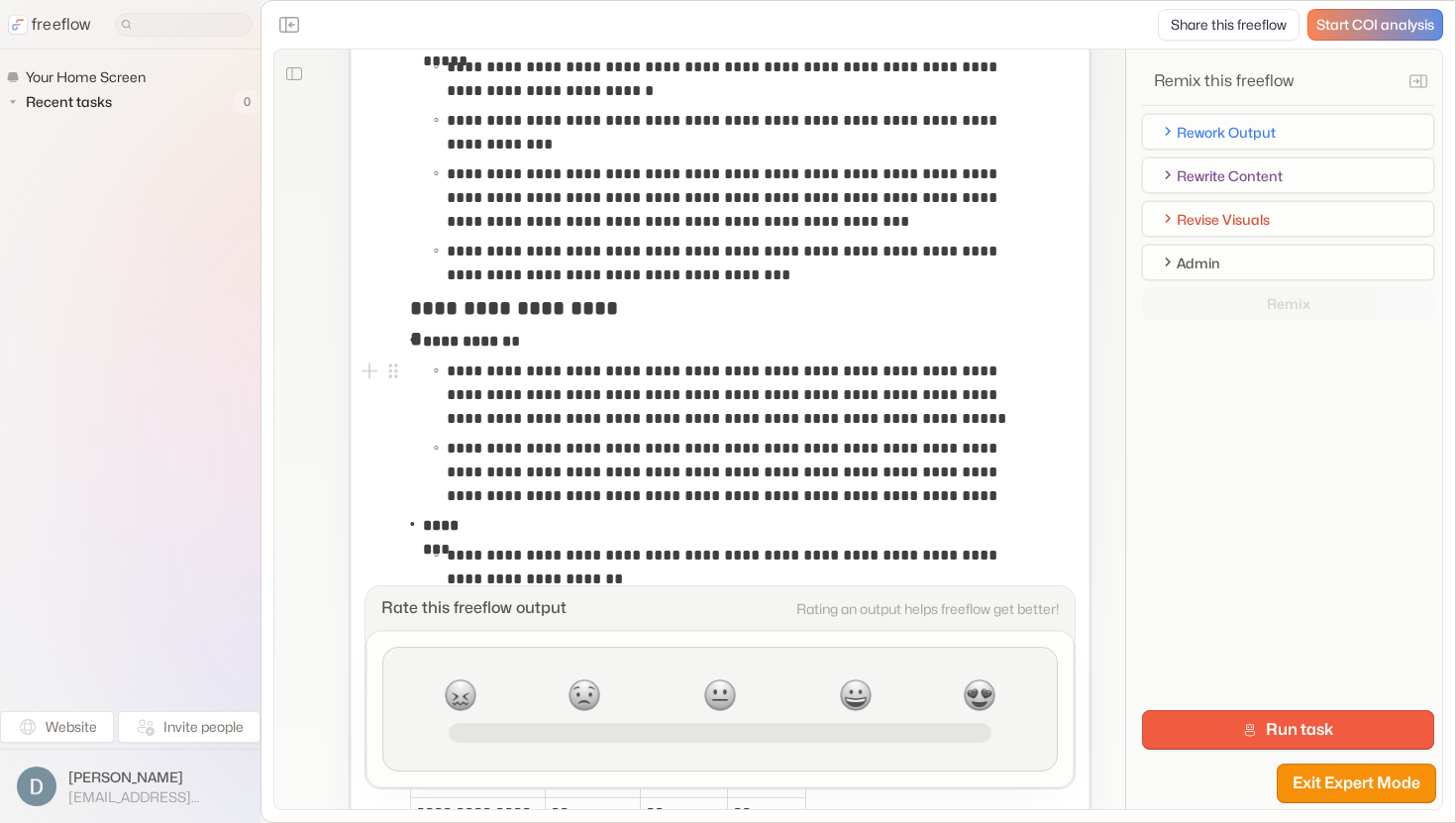 scroll, scrollTop: 596, scrollLeft: 0, axis: vertical 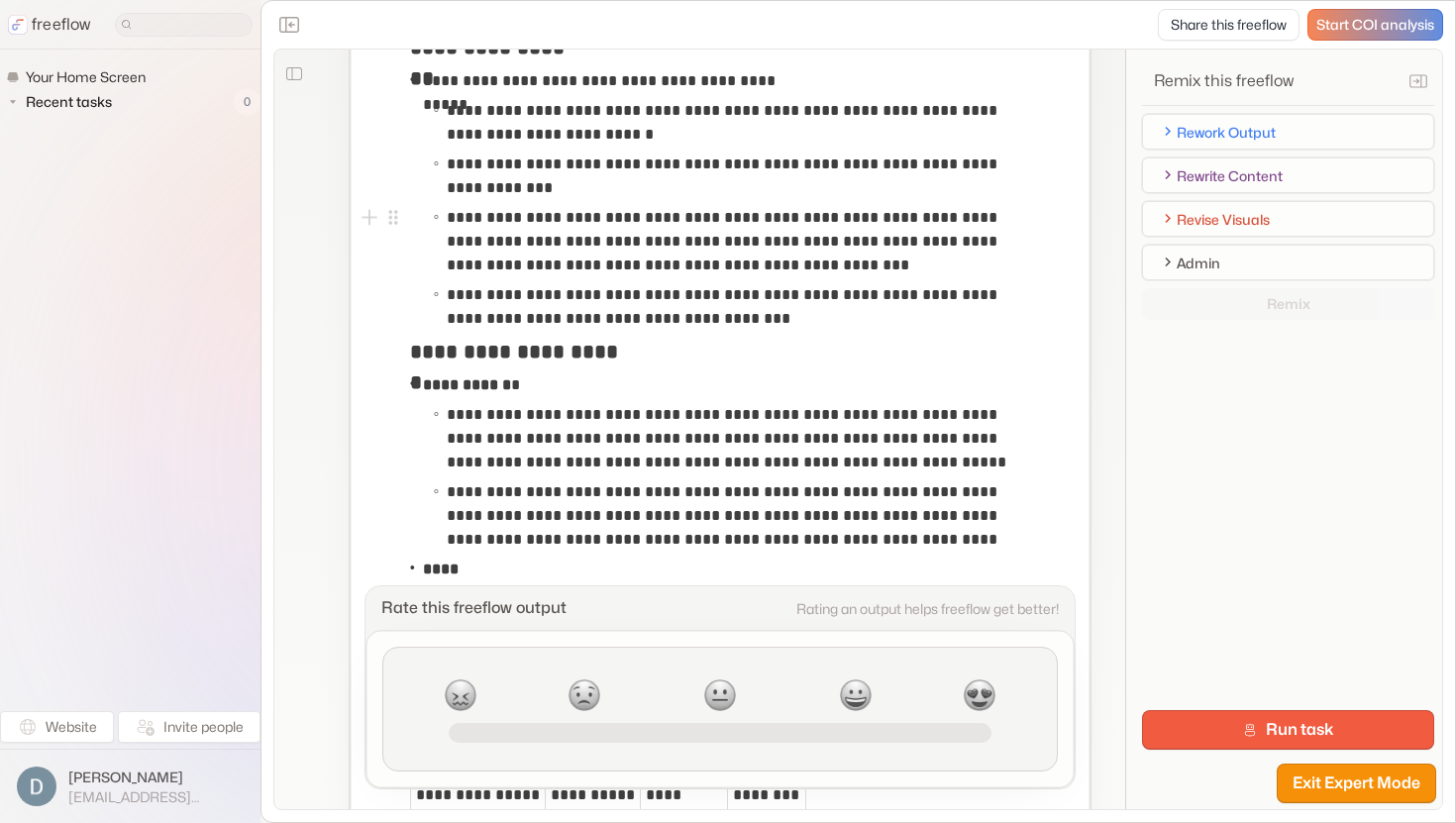 click on "**********" at bounding box center (738, 242) 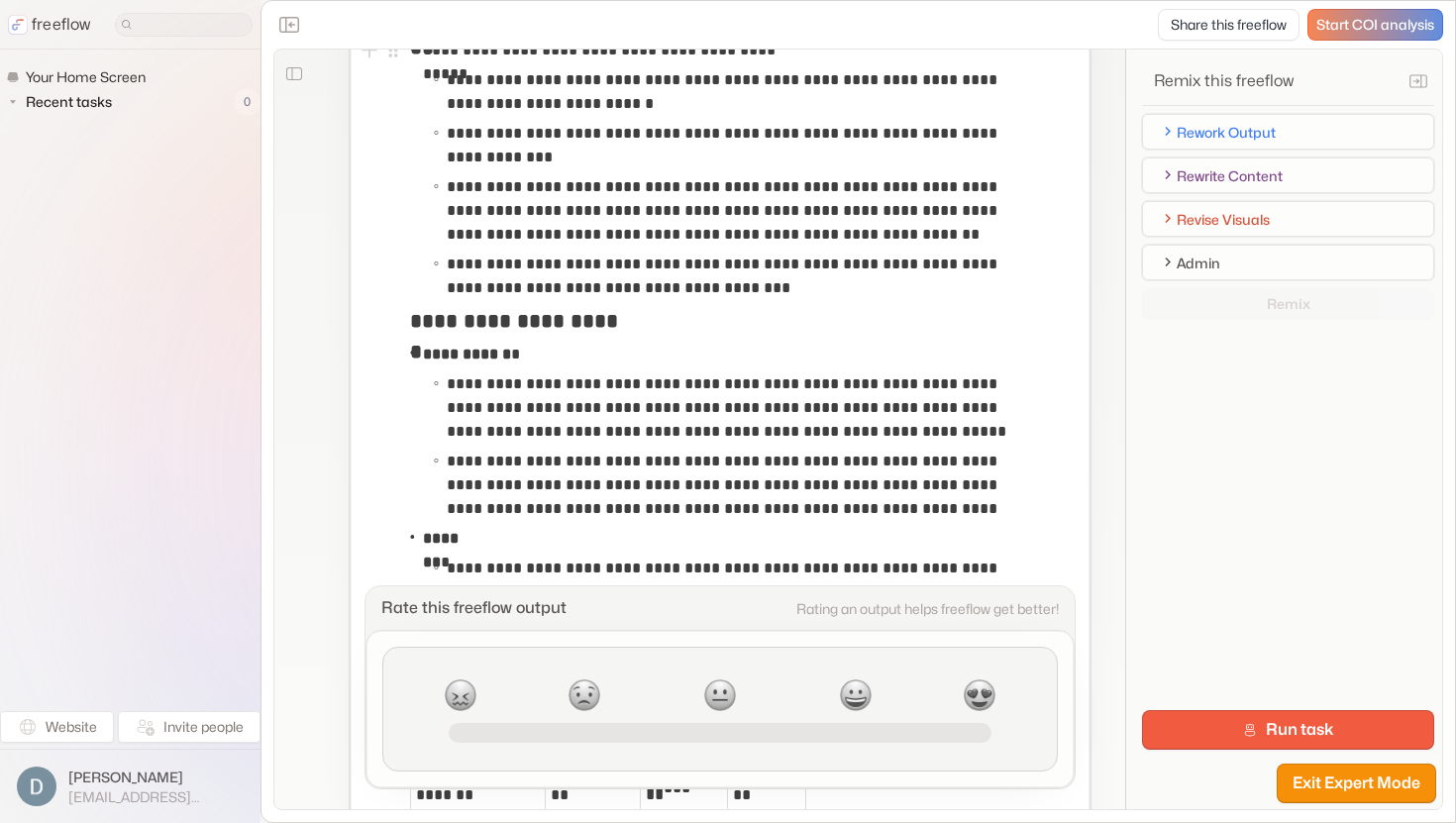 scroll, scrollTop: 629, scrollLeft: 0, axis: vertical 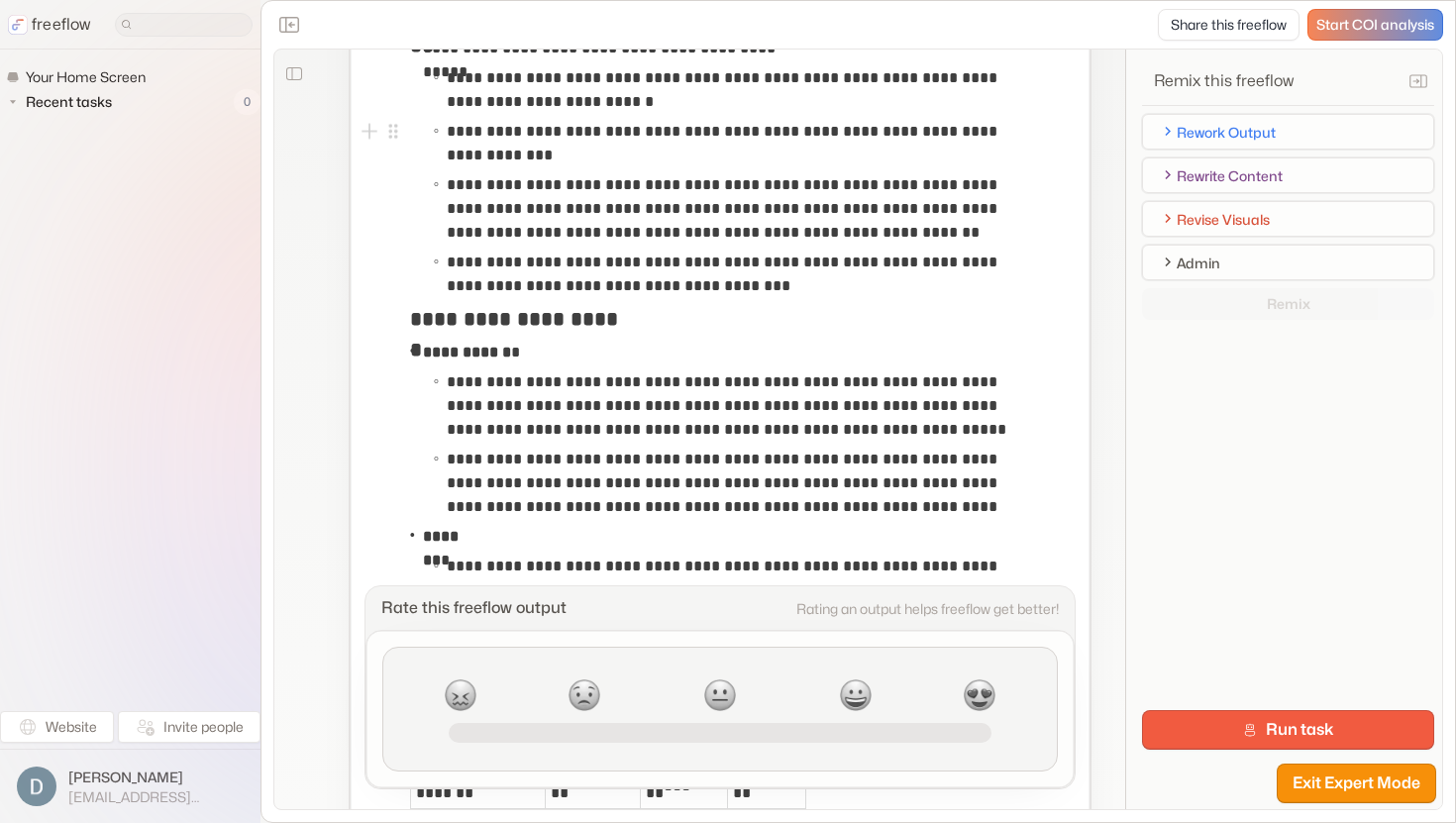 click on "**********" at bounding box center (738, 144) 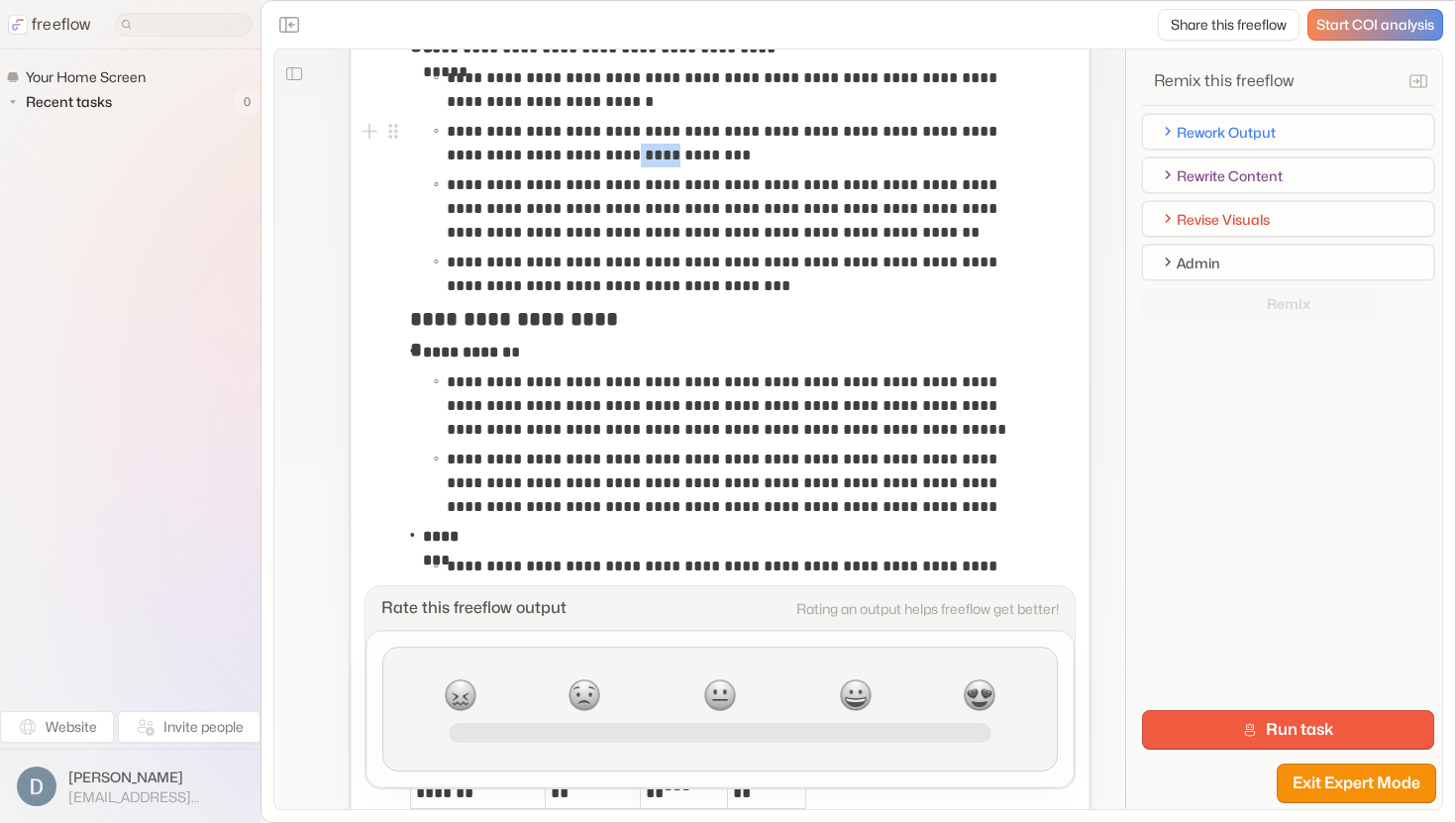 drag, startPoint x: 633, startPoint y: 156, endPoint x: 597, endPoint y: 155, distance: 36.013886 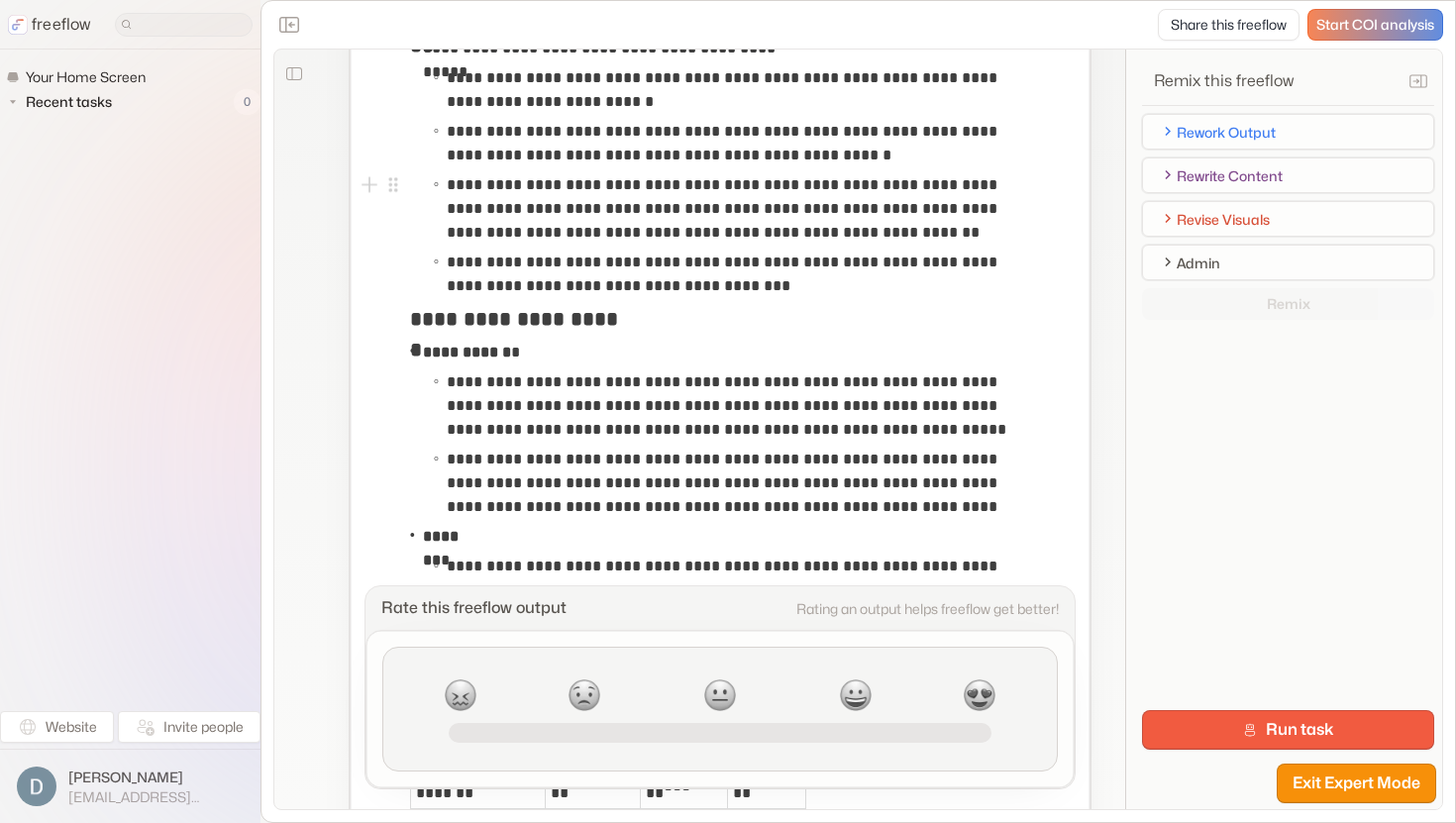 click on "**********" at bounding box center [738, 209] 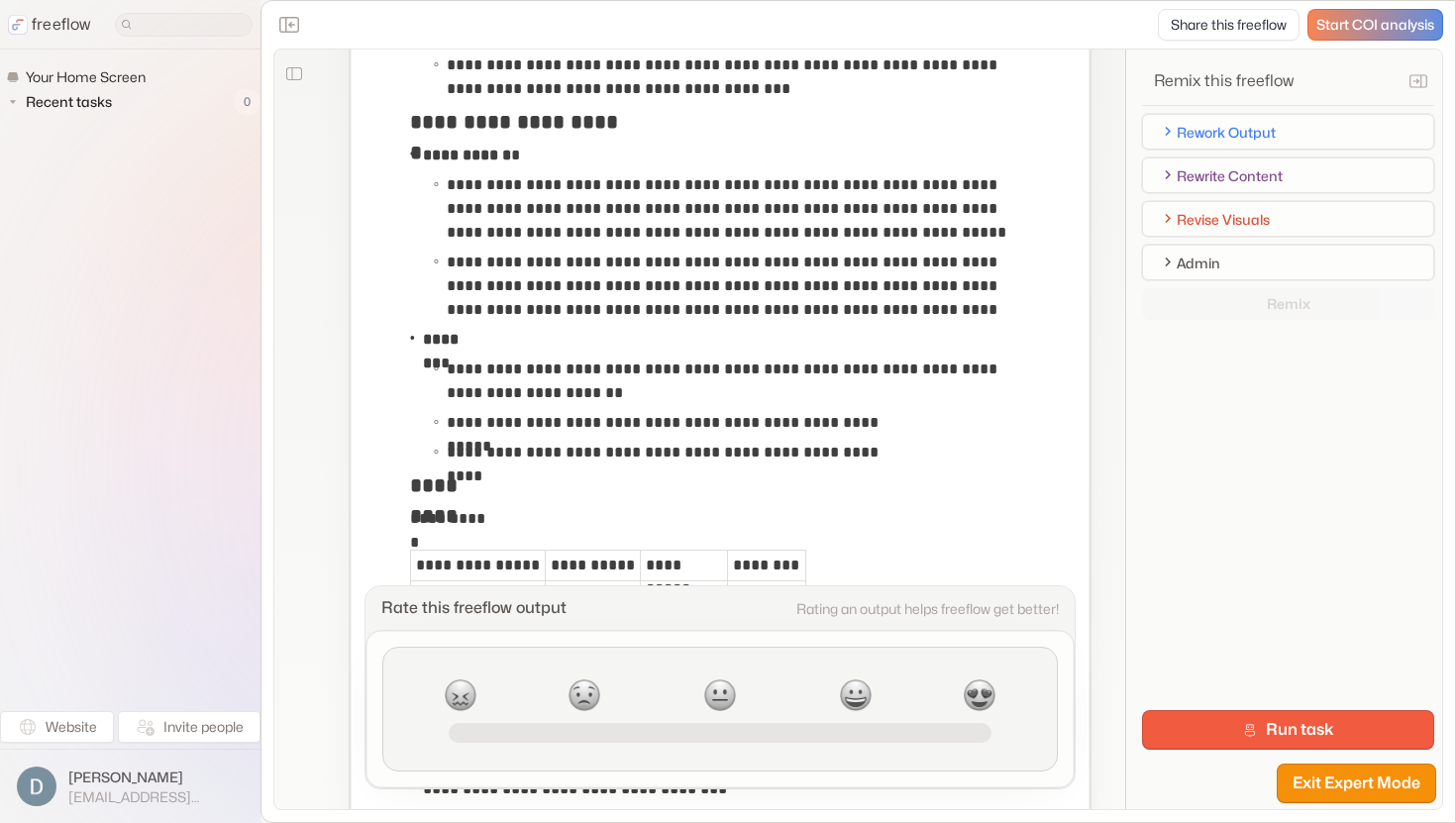 scroll, scrollTop: 837, scrollLeft: 0, axis: vertical 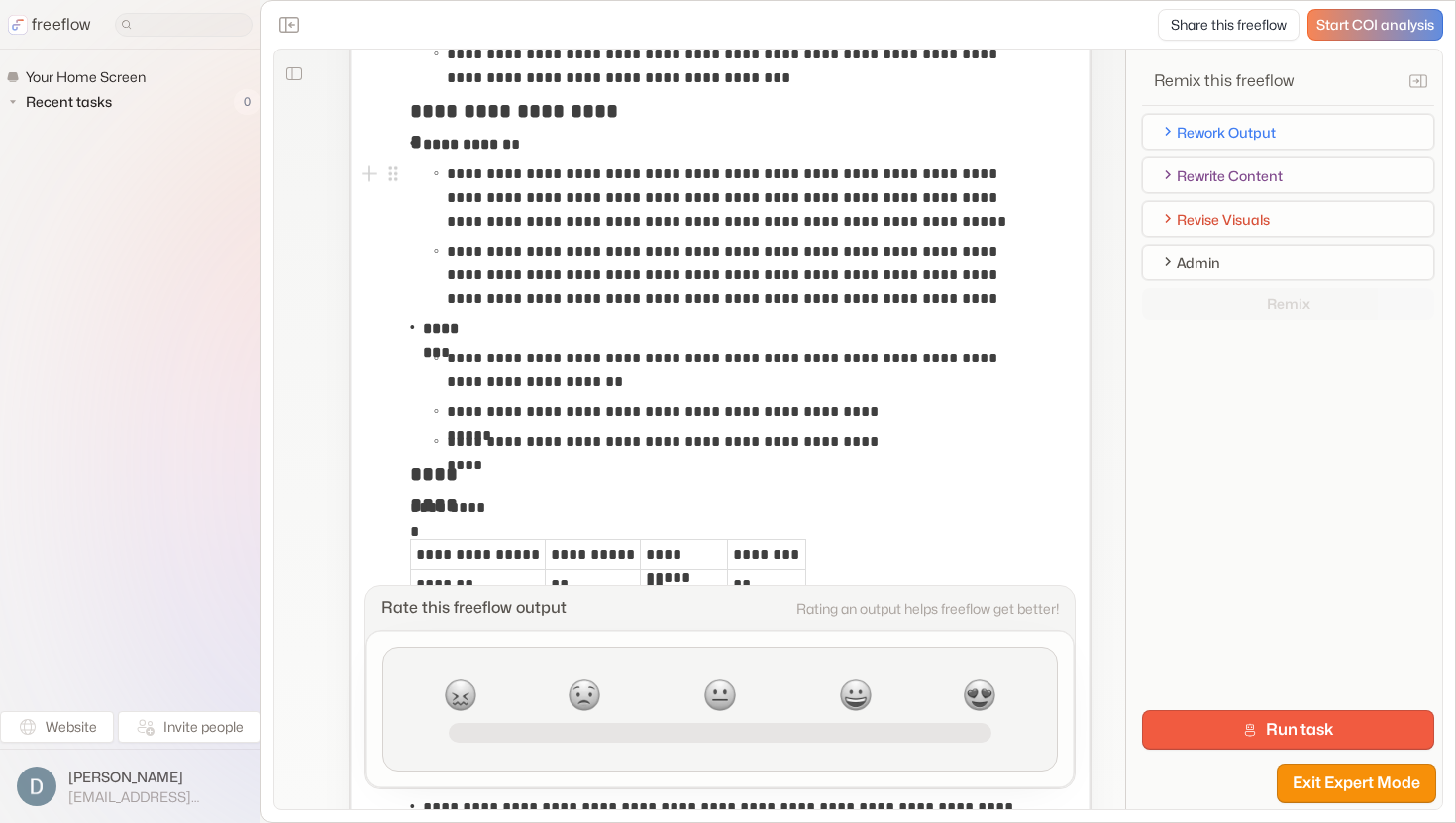 click on "**********" at bounding box center [738, 198] 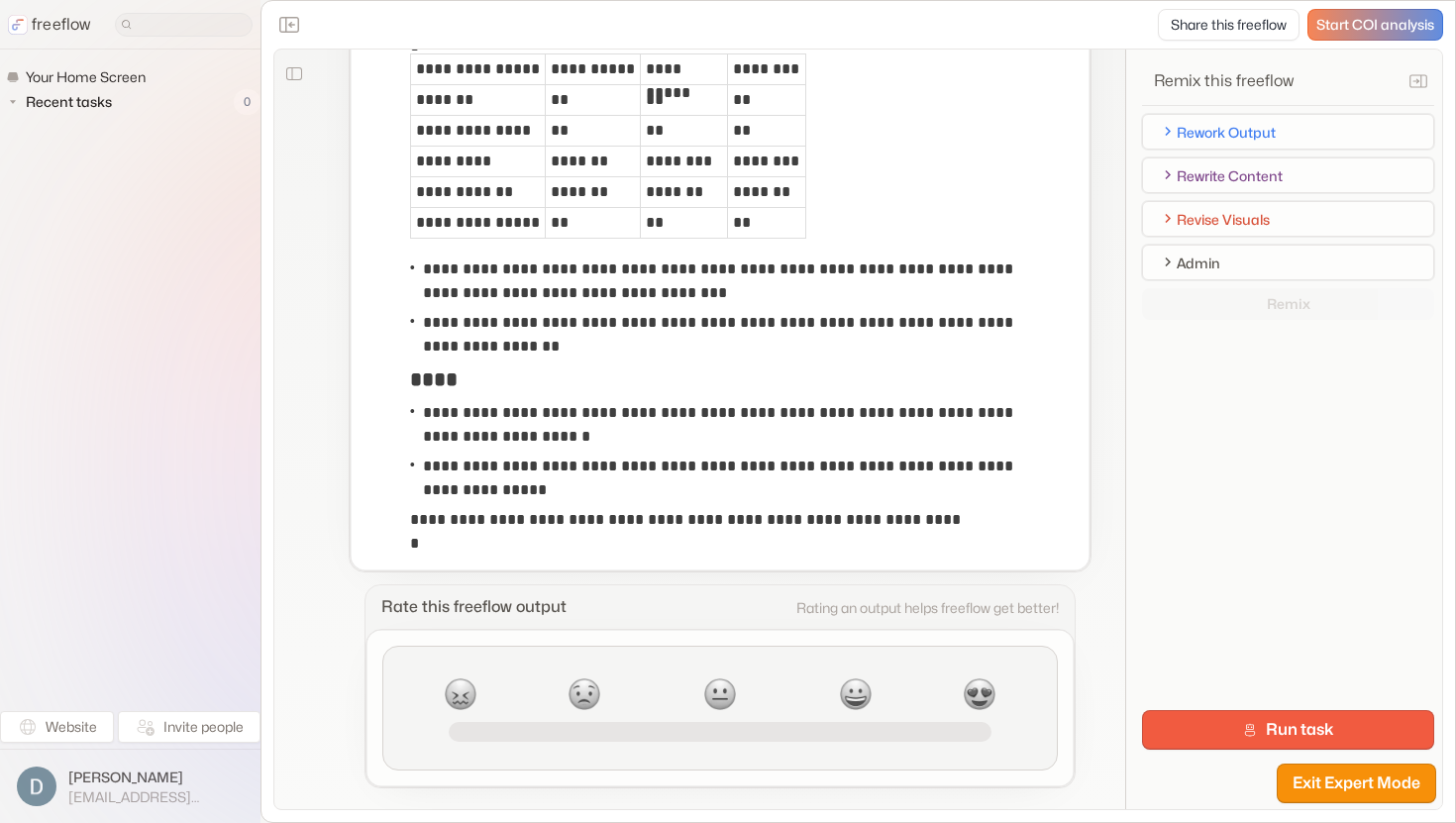 scroll, scrollTop: 1321, scrollLeft: 0, axis: vertical 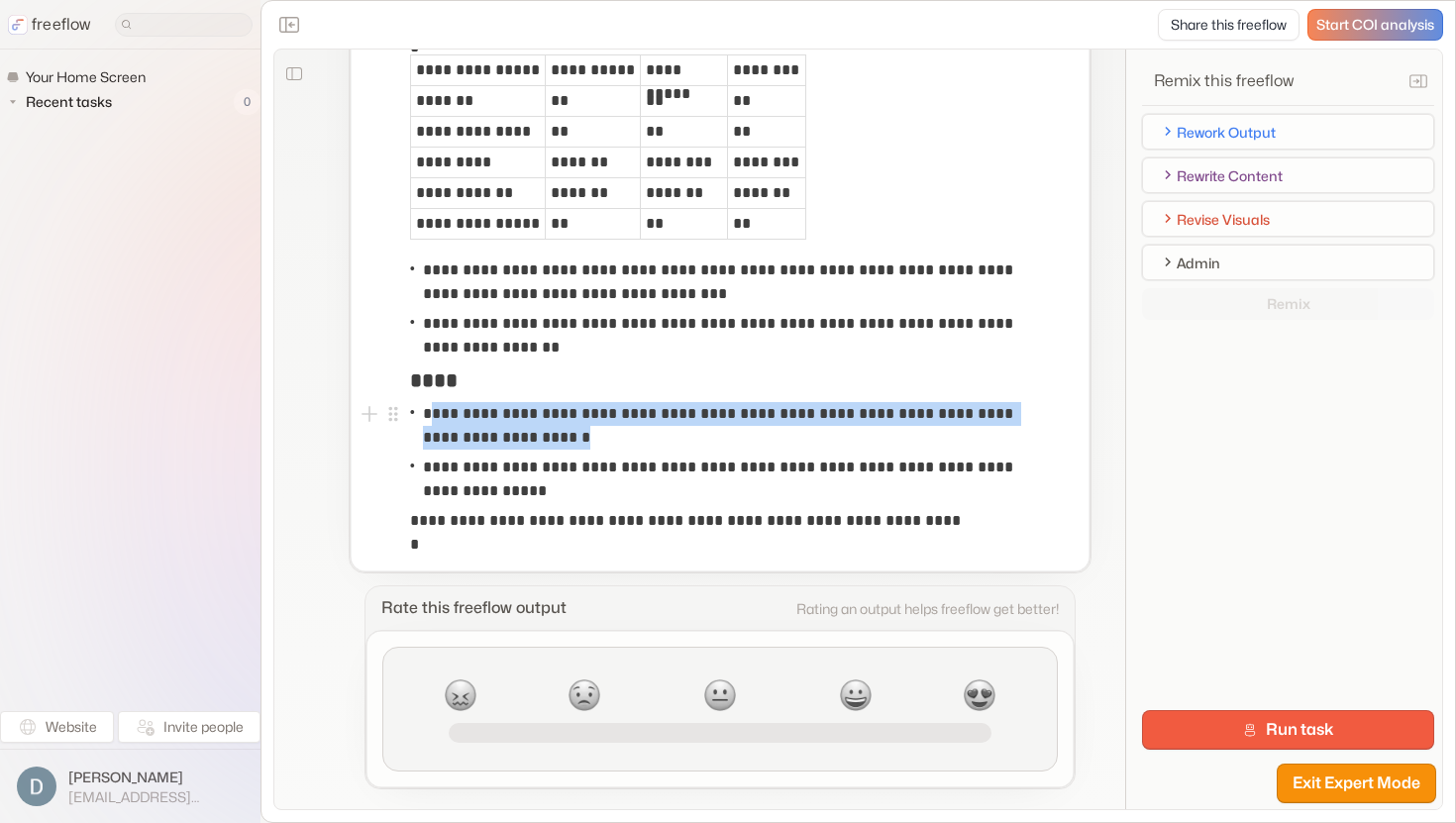 drag, startPoint x: 575, startPoint y: 438, endPoint x: 429, endPoint y: 415, distance: 147.8005 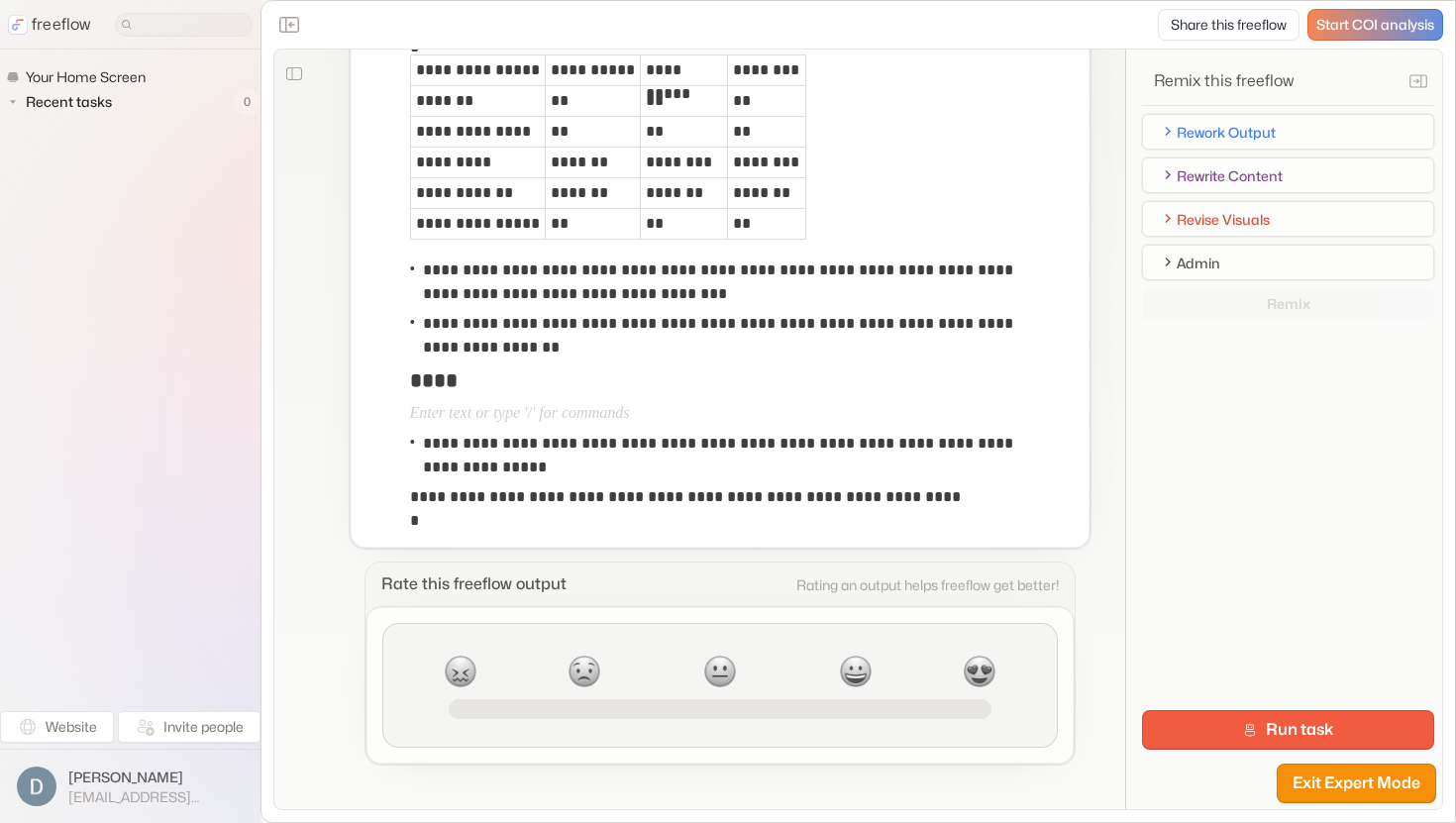 scroll, scrollTop: 1295, scrollLeft: 0, axis: vertical 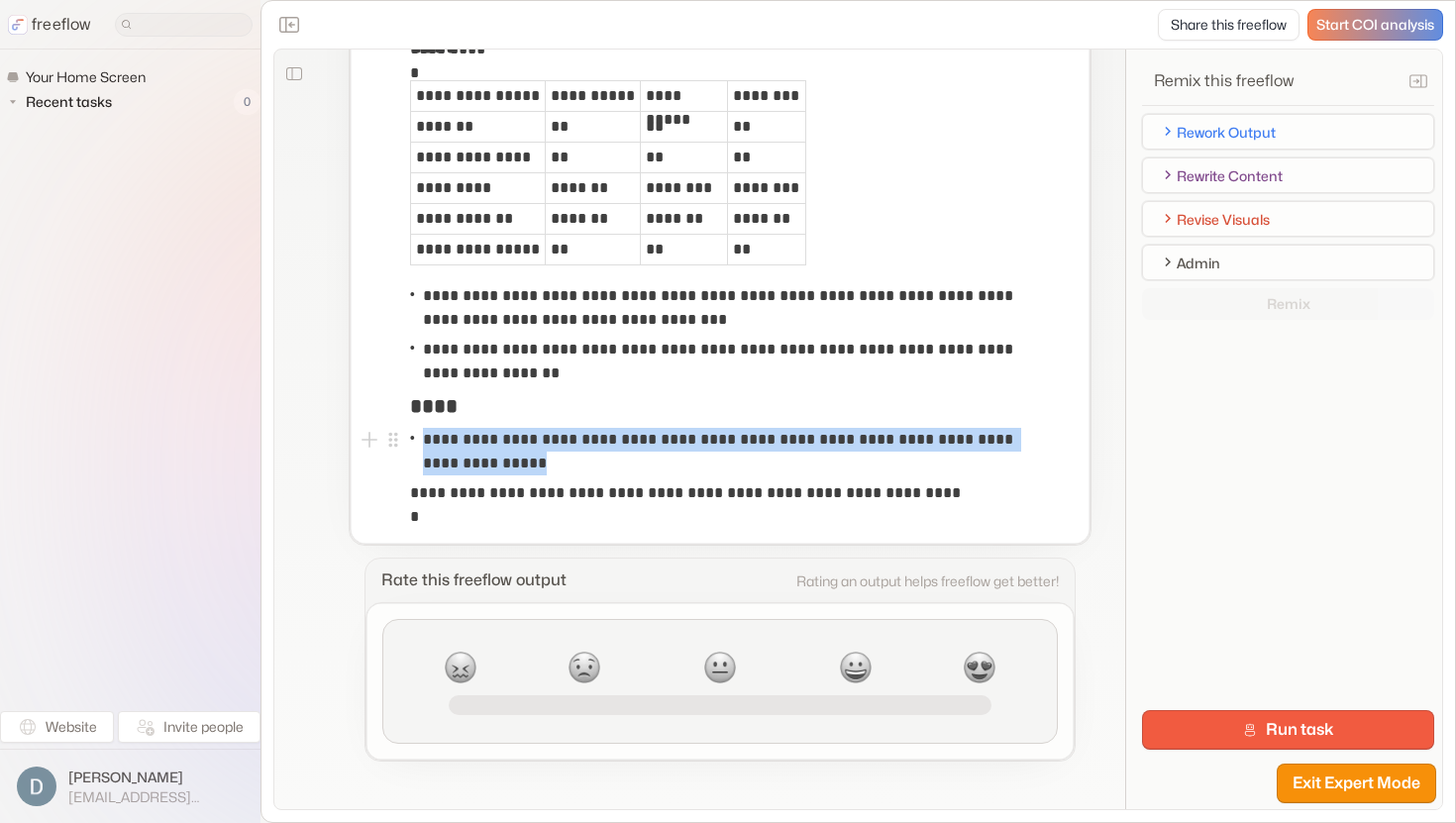 drag, startPoint x: 544, startPoint y: 463, endPoint x: 421, endPoint y: 439, distance: 125.319591 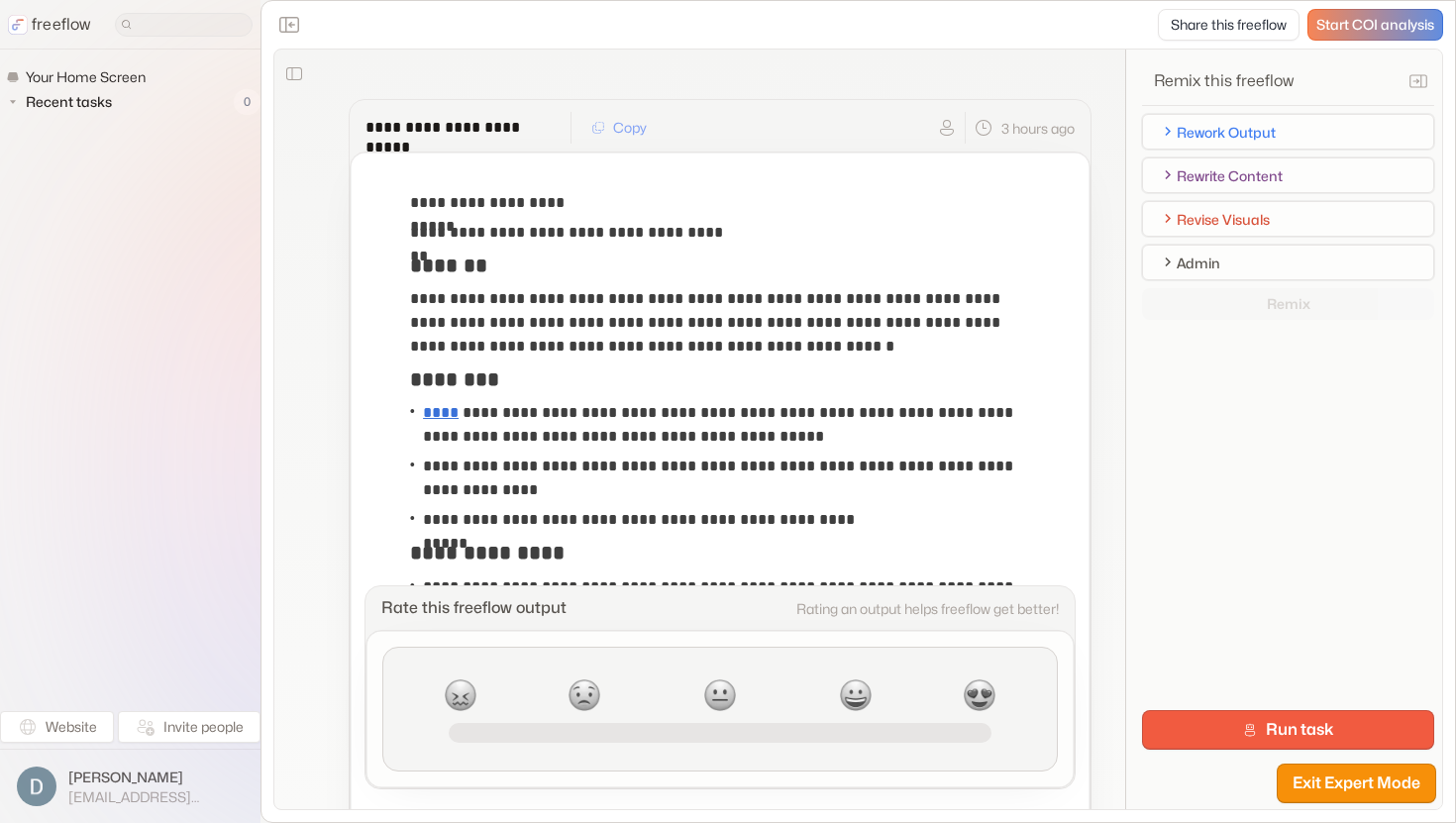 scroll, scrollTop: 1272, scrollLeft: 0, axis: vertical 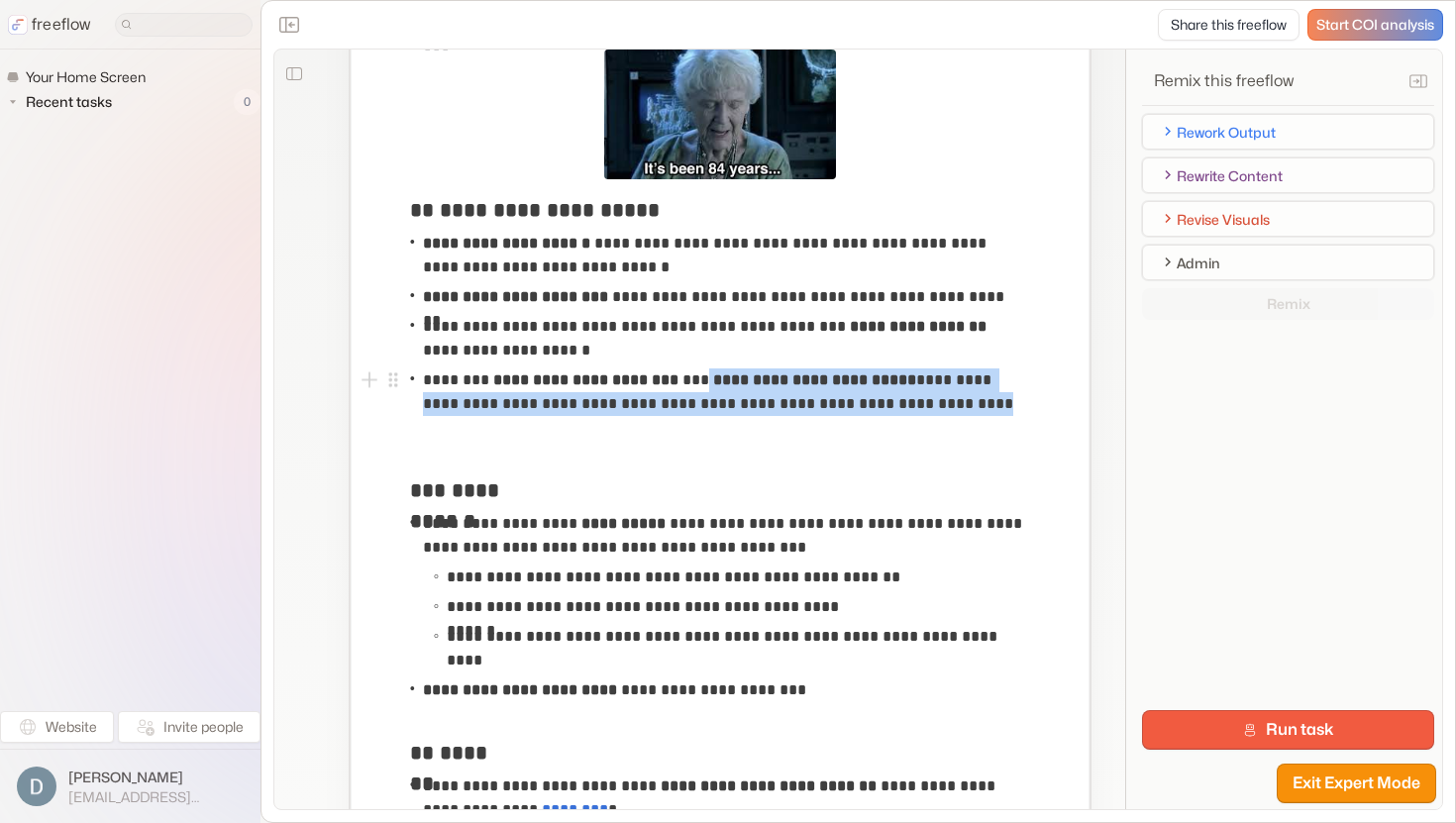 drag, startPoint x: 529, startPoint y: 425, endPoint x: 732, endPoint y: 387, distance: 206.526 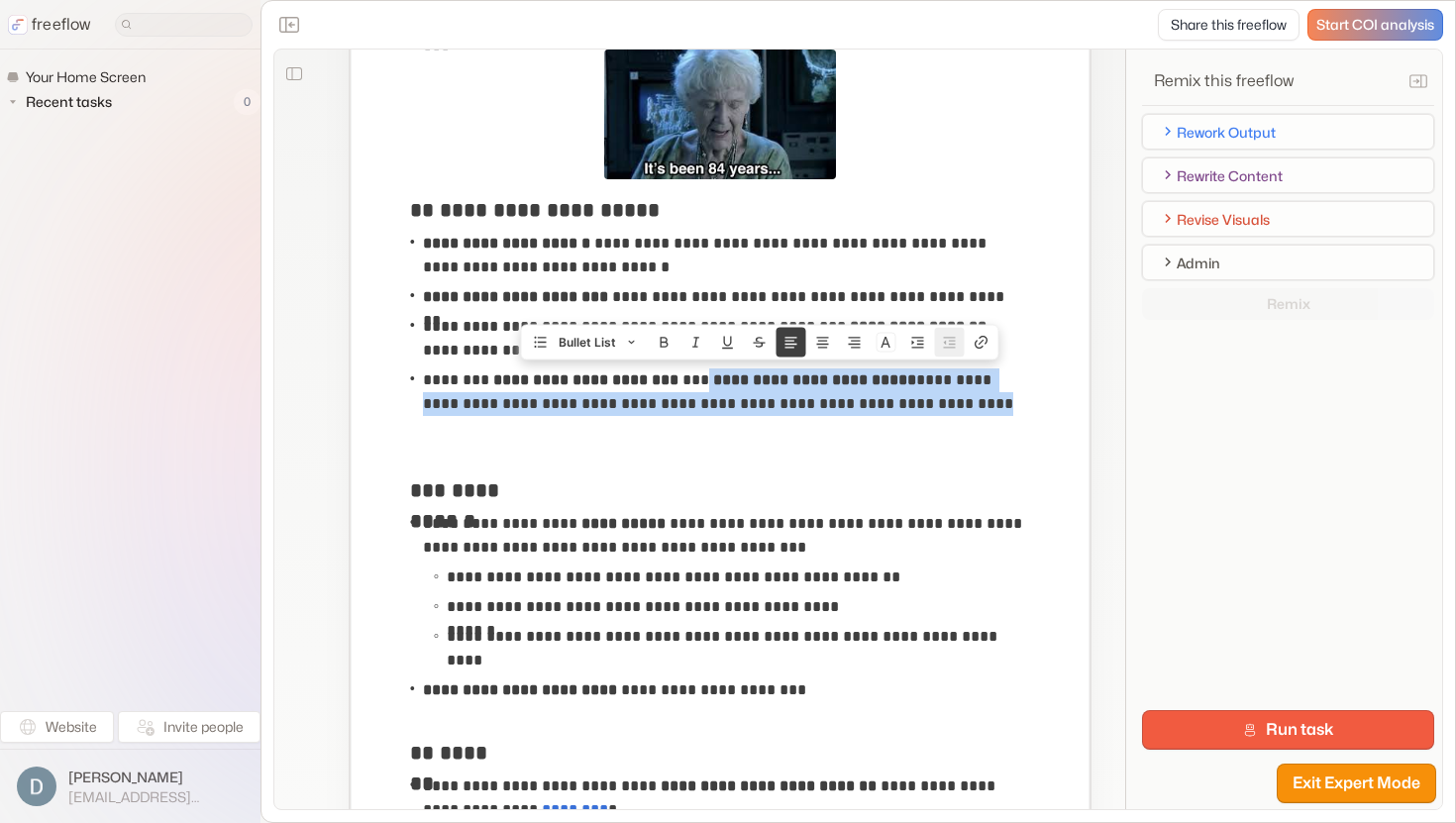 copy on "**********" 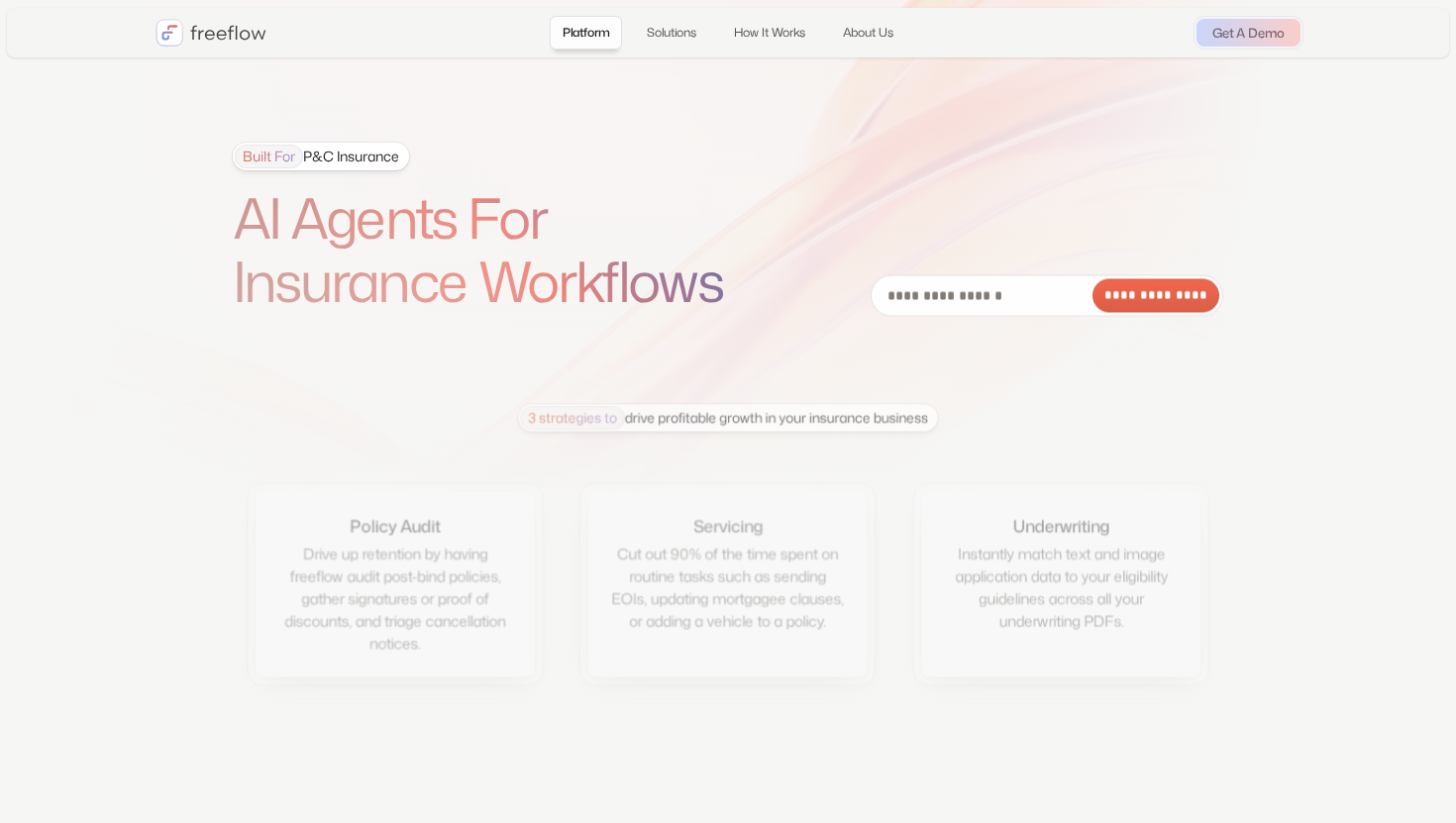 scroll, scrollTop: 0, scrollLeft: 0, axis: both 